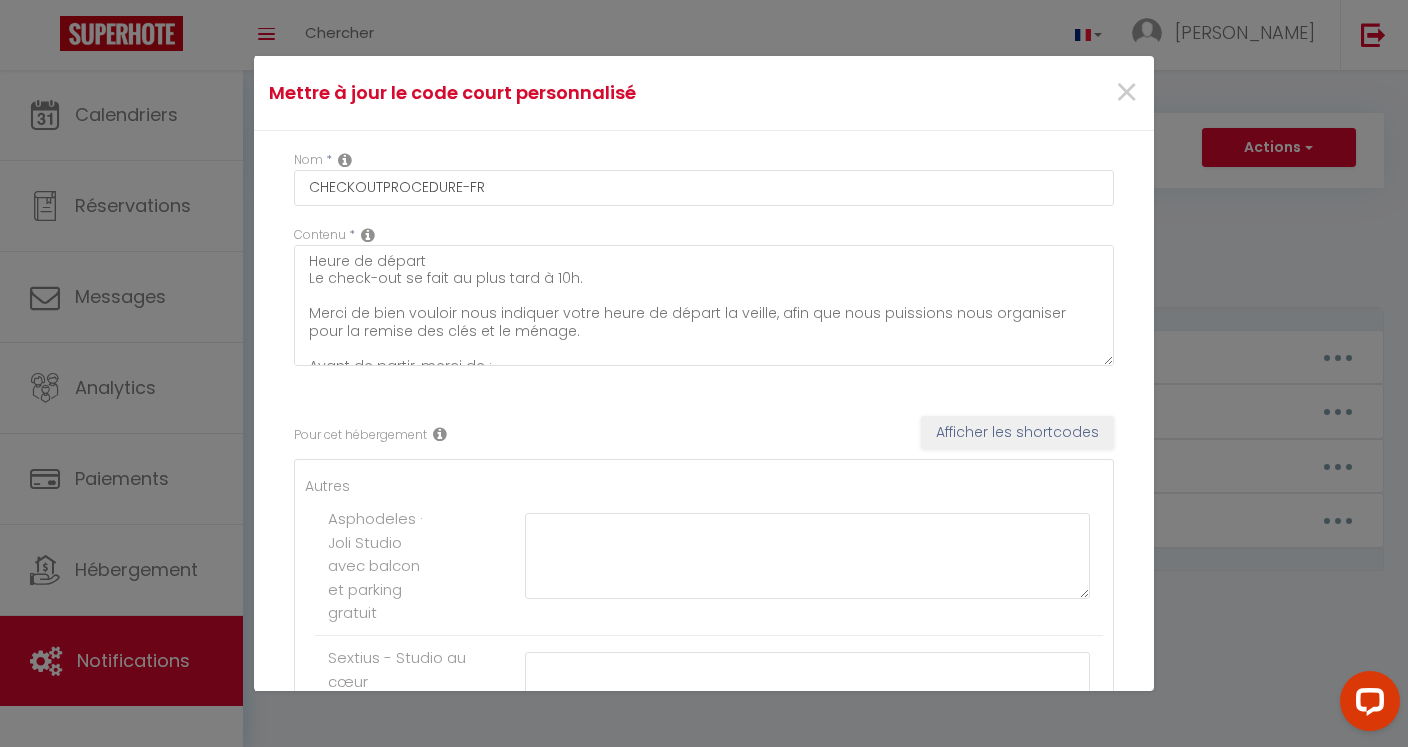 scroll, scrollTop: 0, scrollLeft: 0, axis: both 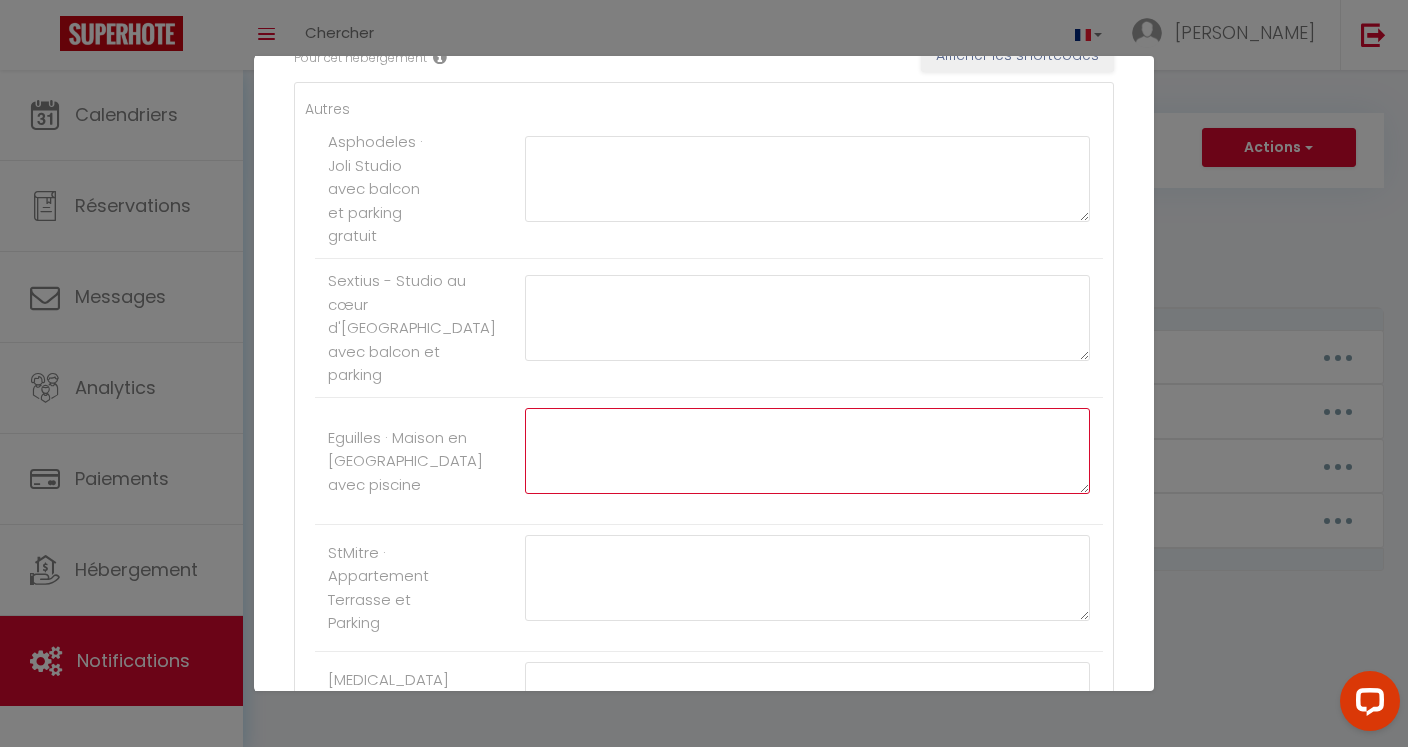 click at bounding box center [807, 451] 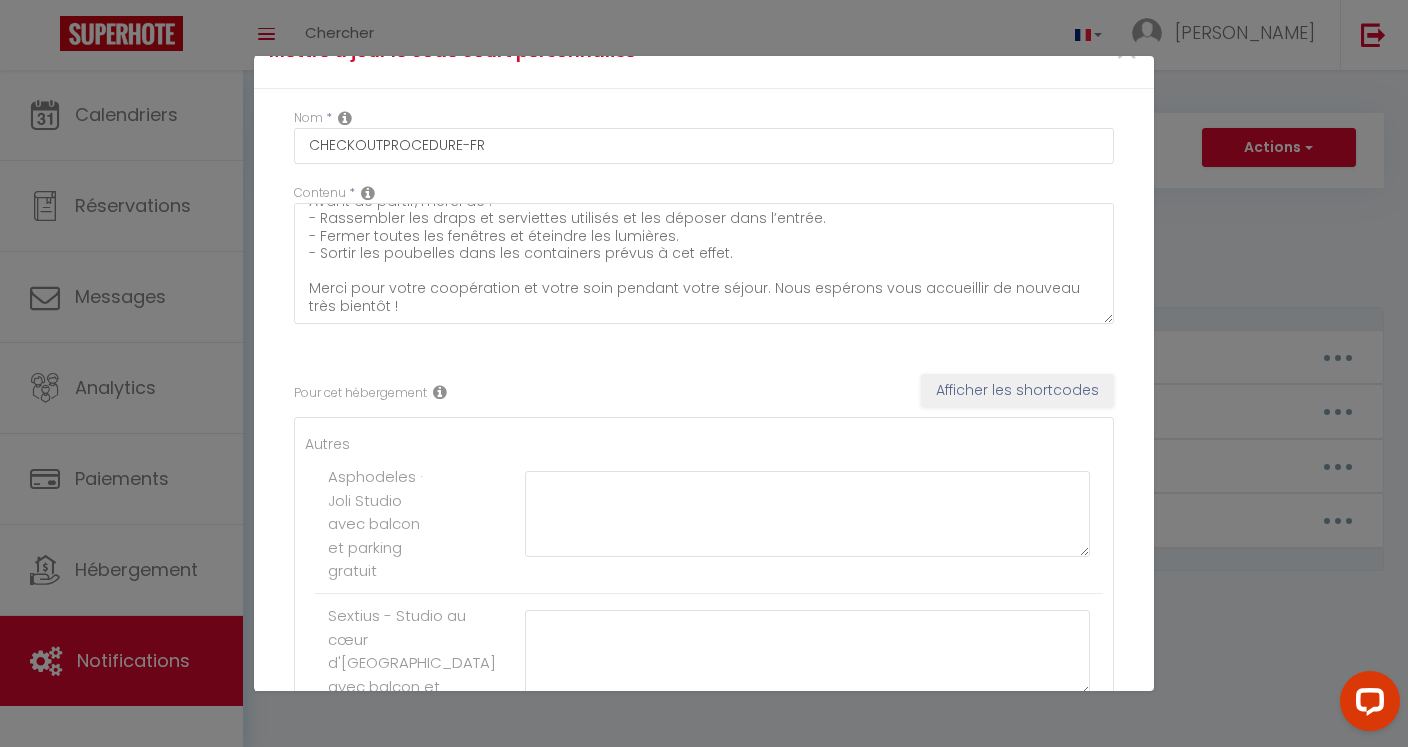 scroll, scrollTop: 97, scrollLeft: 0, axis: vertical 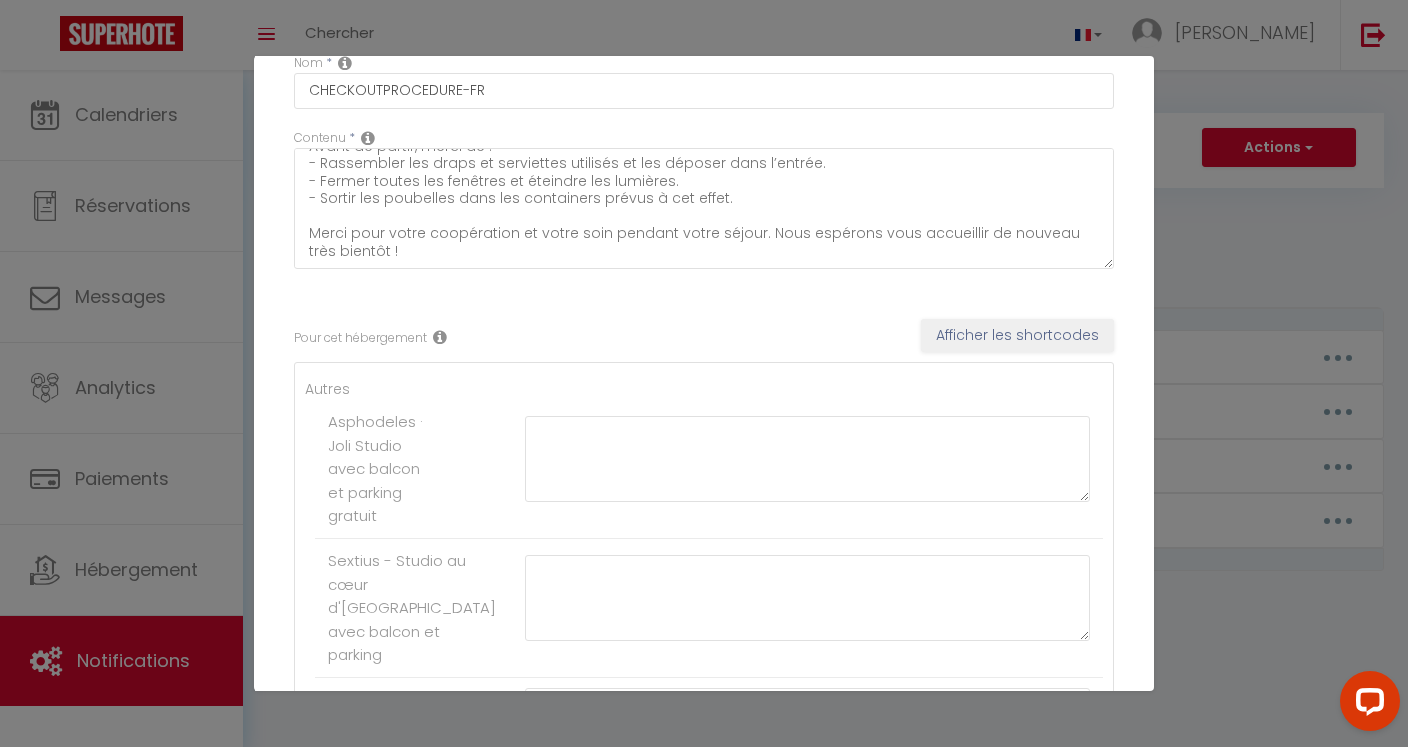 click at bounding box center (368, 138) 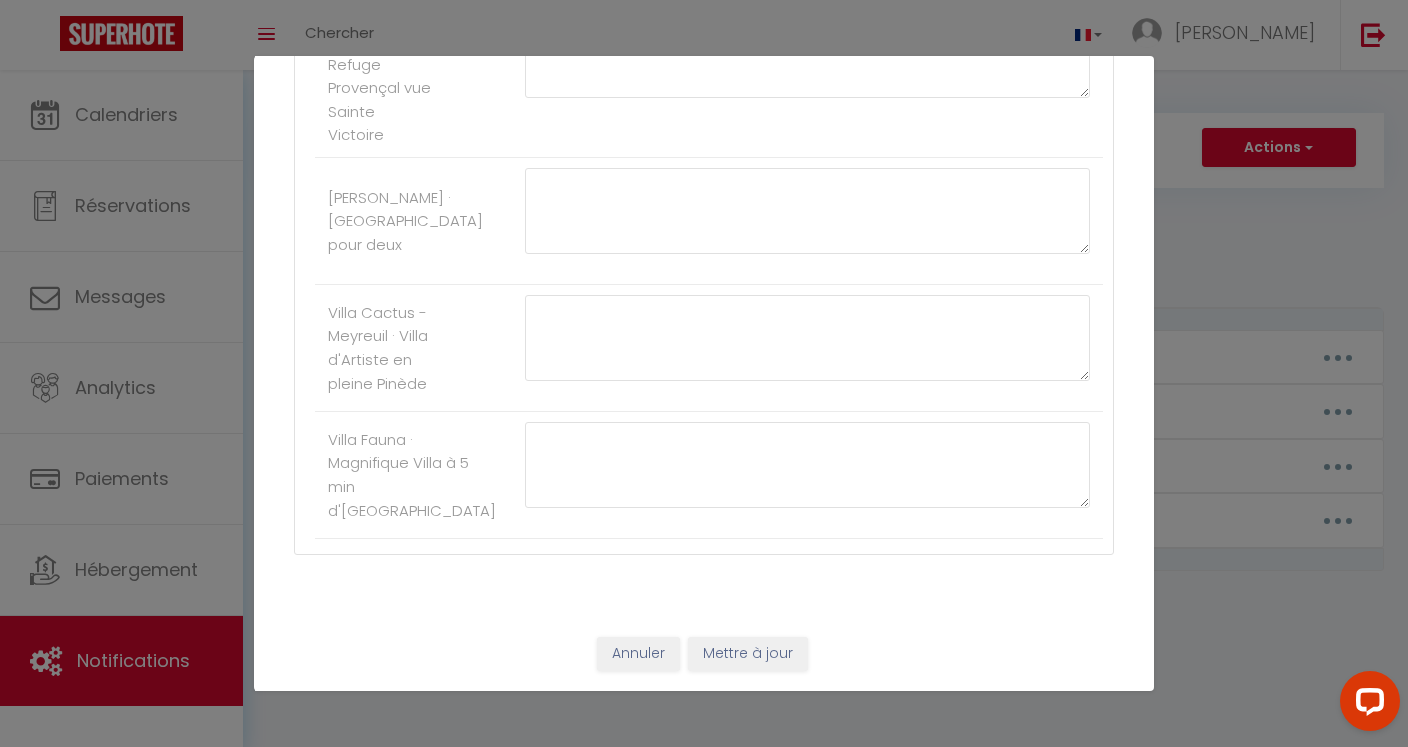 scroll, scrollTop: 2380, scrollLeft: 0, axis: vertical 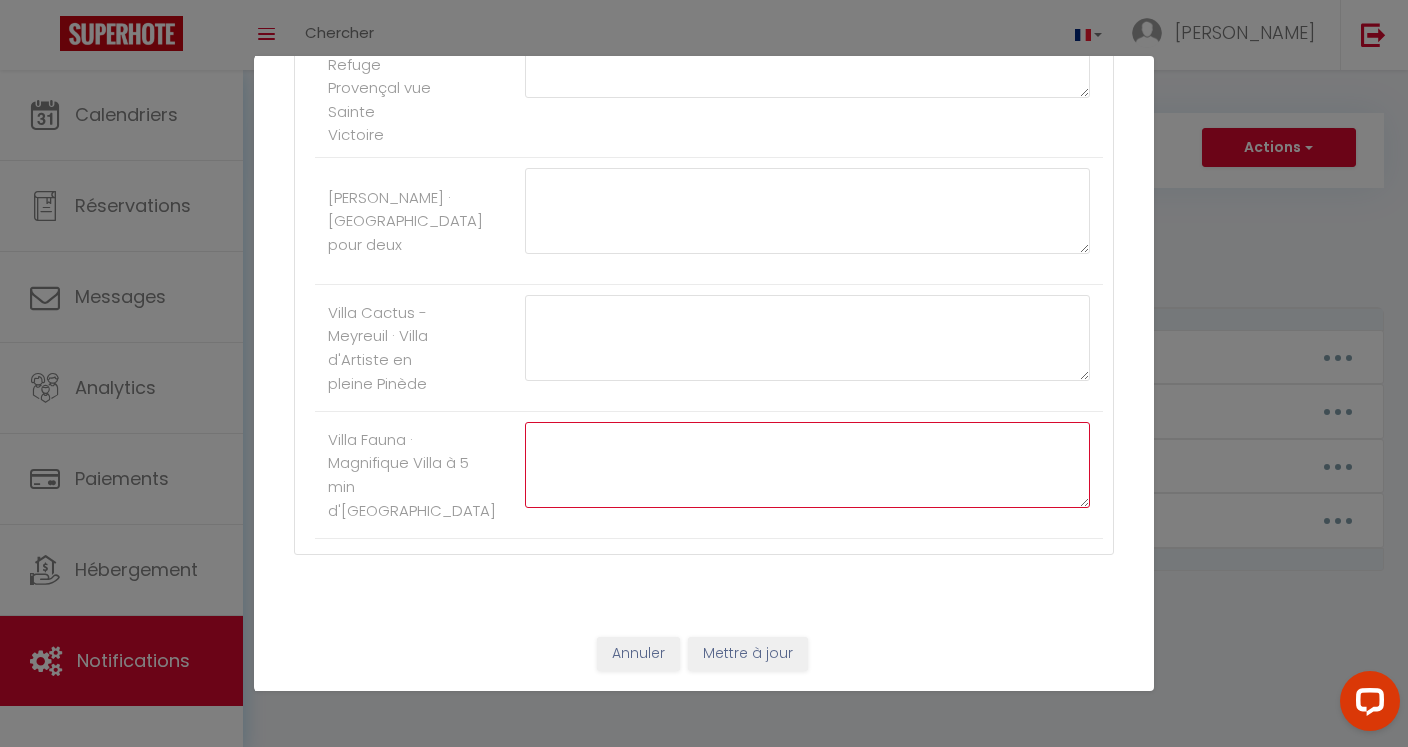 click at bounding box center (807, 465) 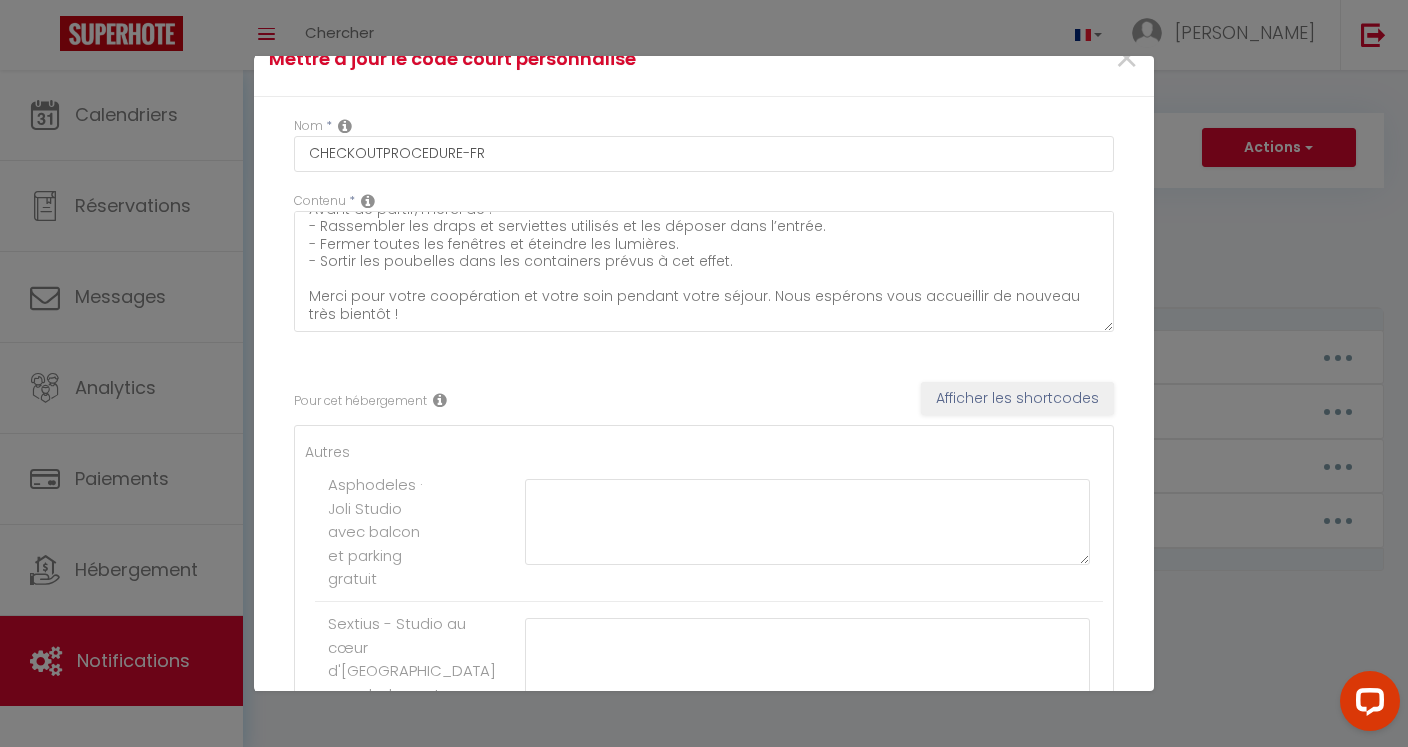 scroll, scrollTop: 28, scrollLeft: 0, axis: vertical 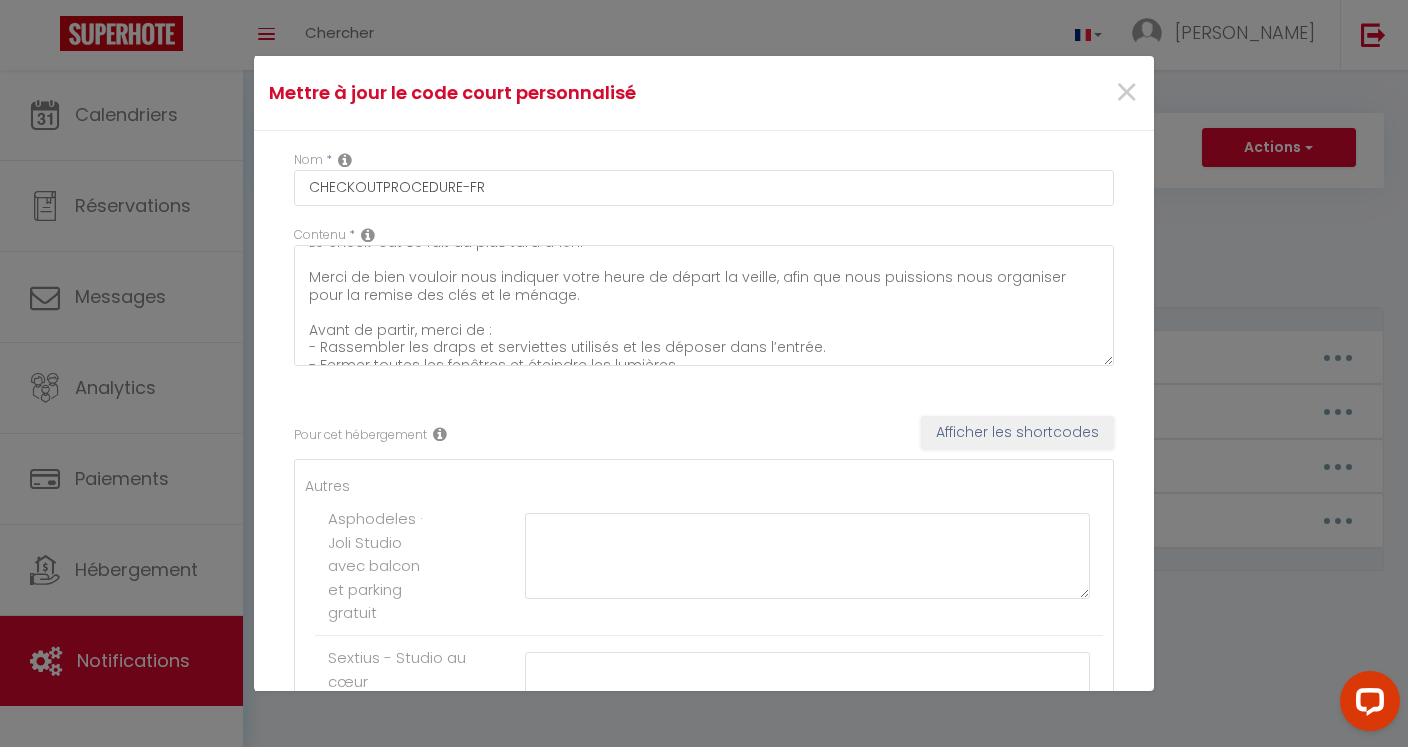click on "Afficher les shortcodes" at bounding box center [1017, 433] 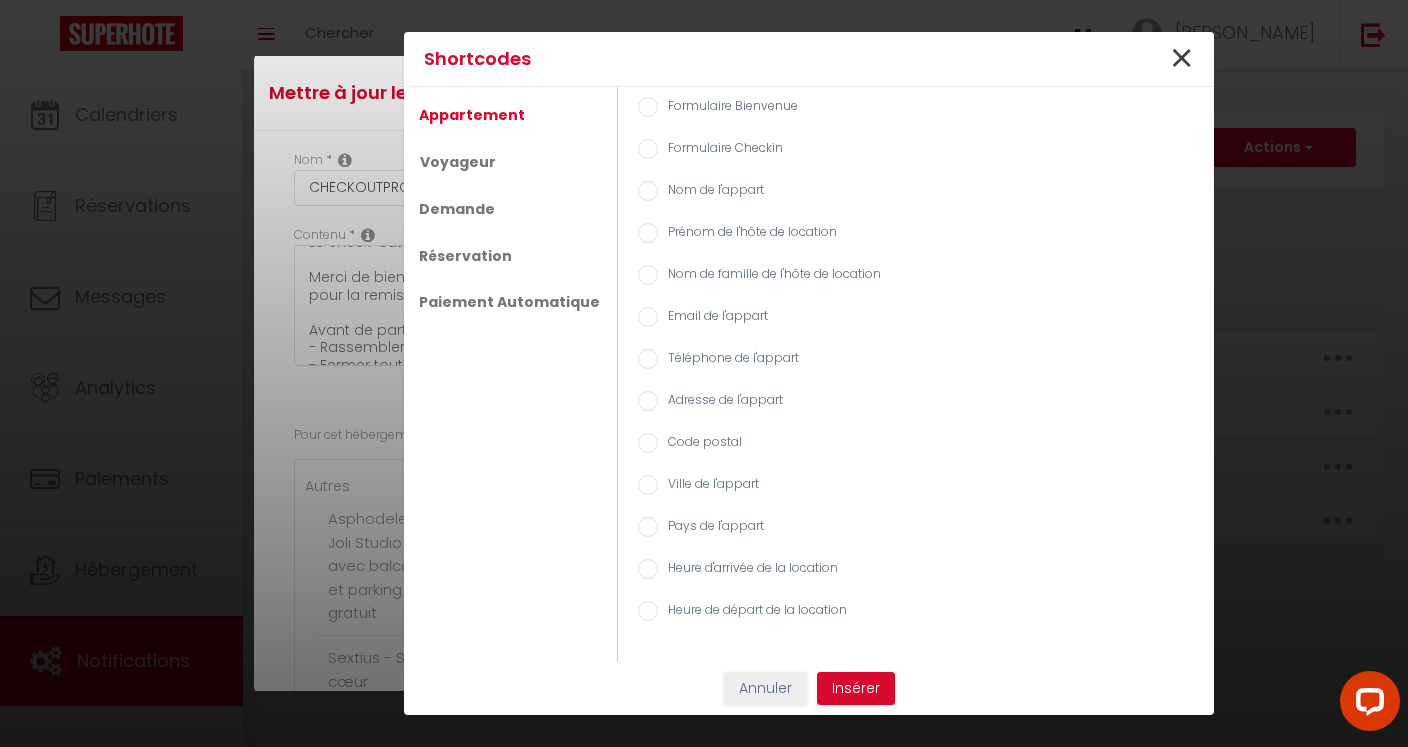 click on "×" at bounding box center (1181, 59) 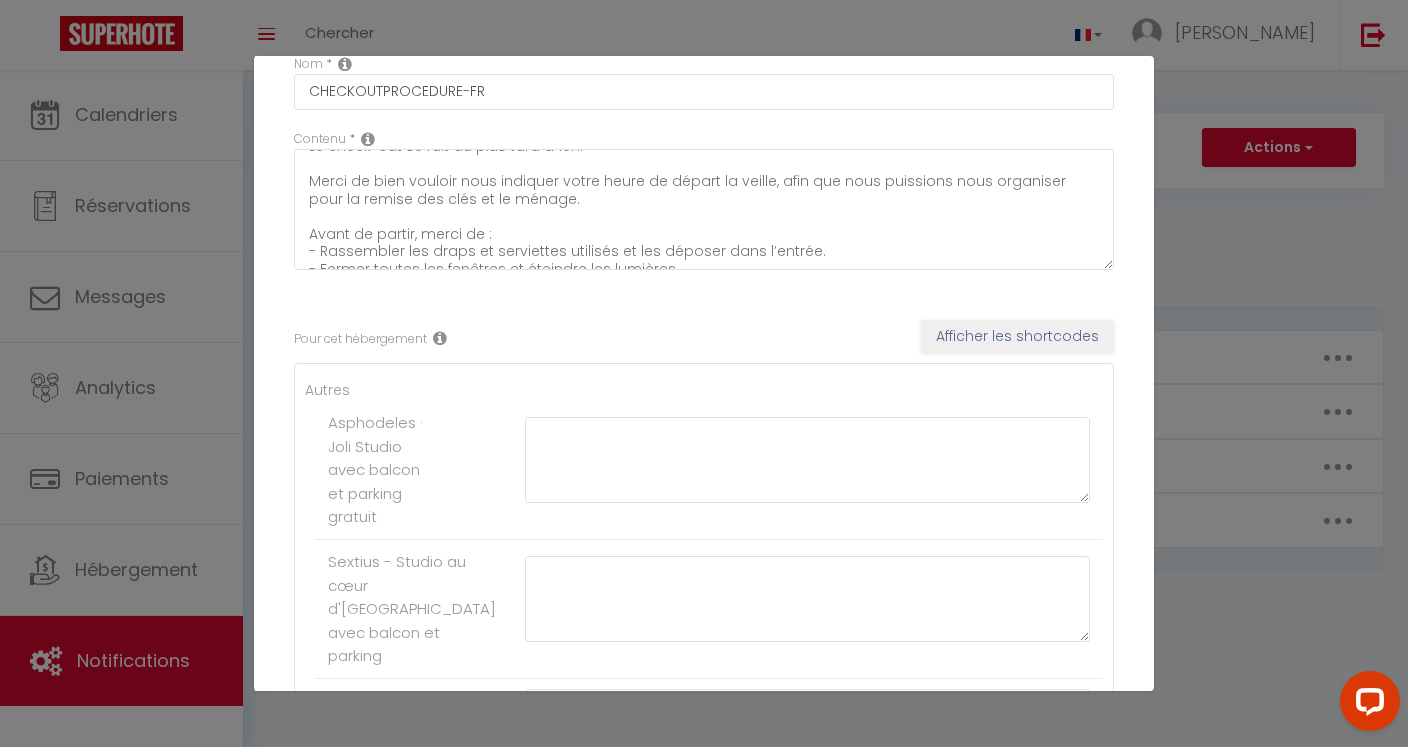 scroll, scrollTop: 99, scrollLeft: 0, axis: vertical 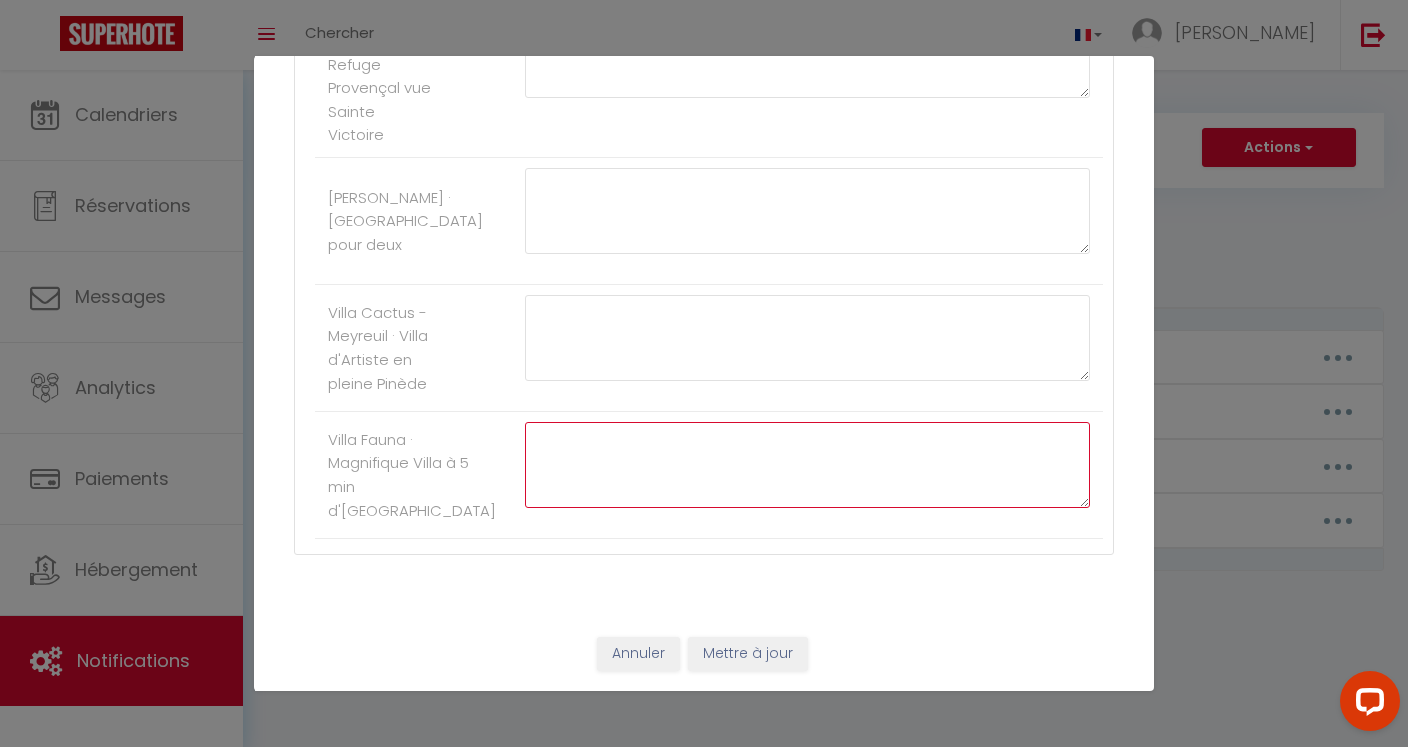 click at bounding box center [807, 465] 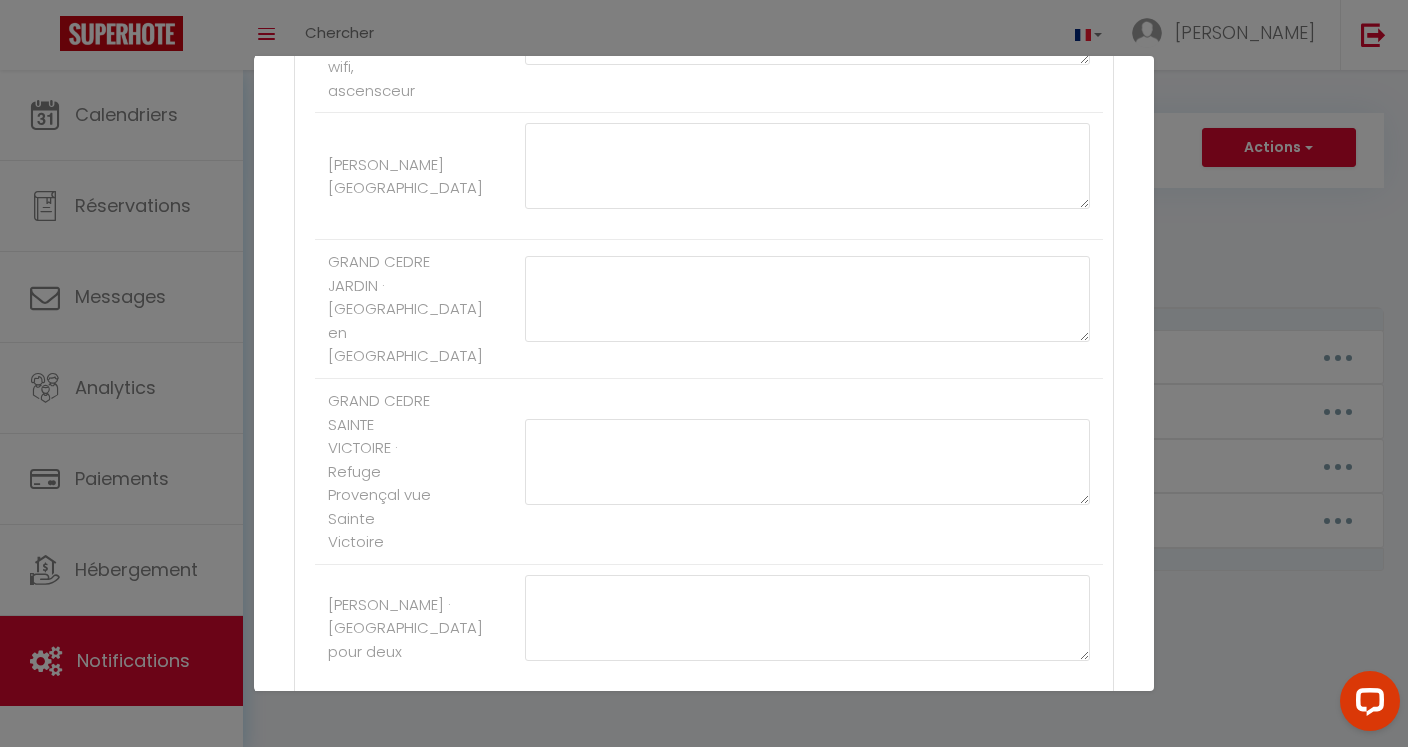 scroll, scrollTop: 1939, scrollLeft: 0, axis: vertical 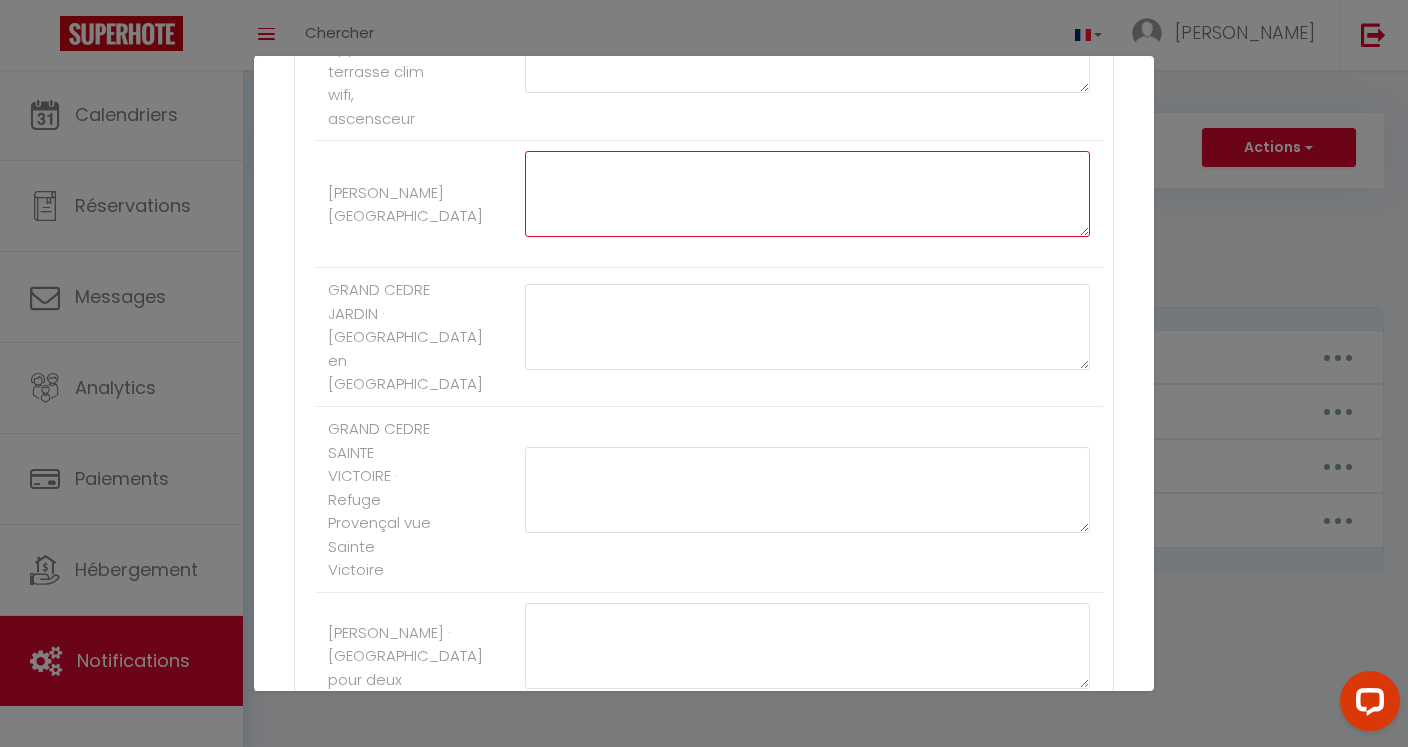 click at bounding box center (807, 194) 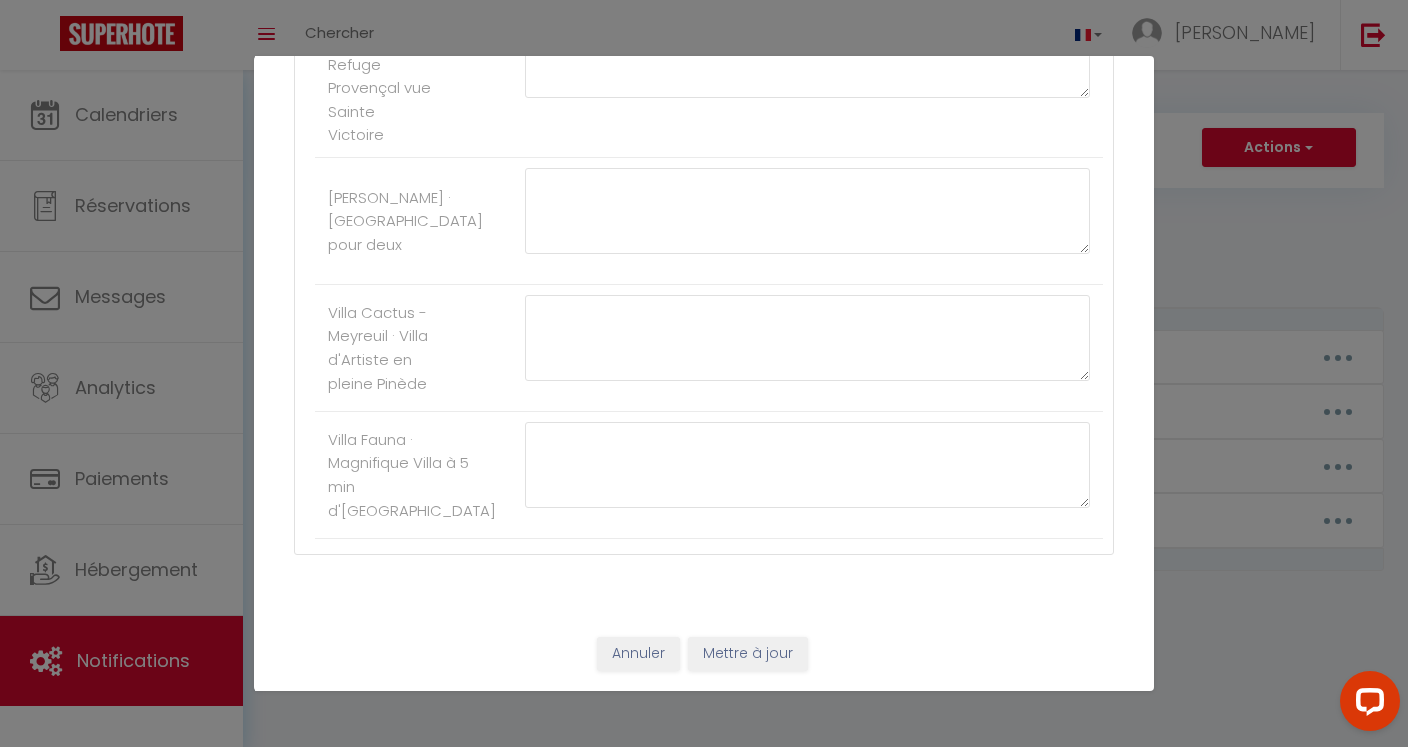 scroll, scrollTop: 2380, scrollLeft: 0, axis: vertical 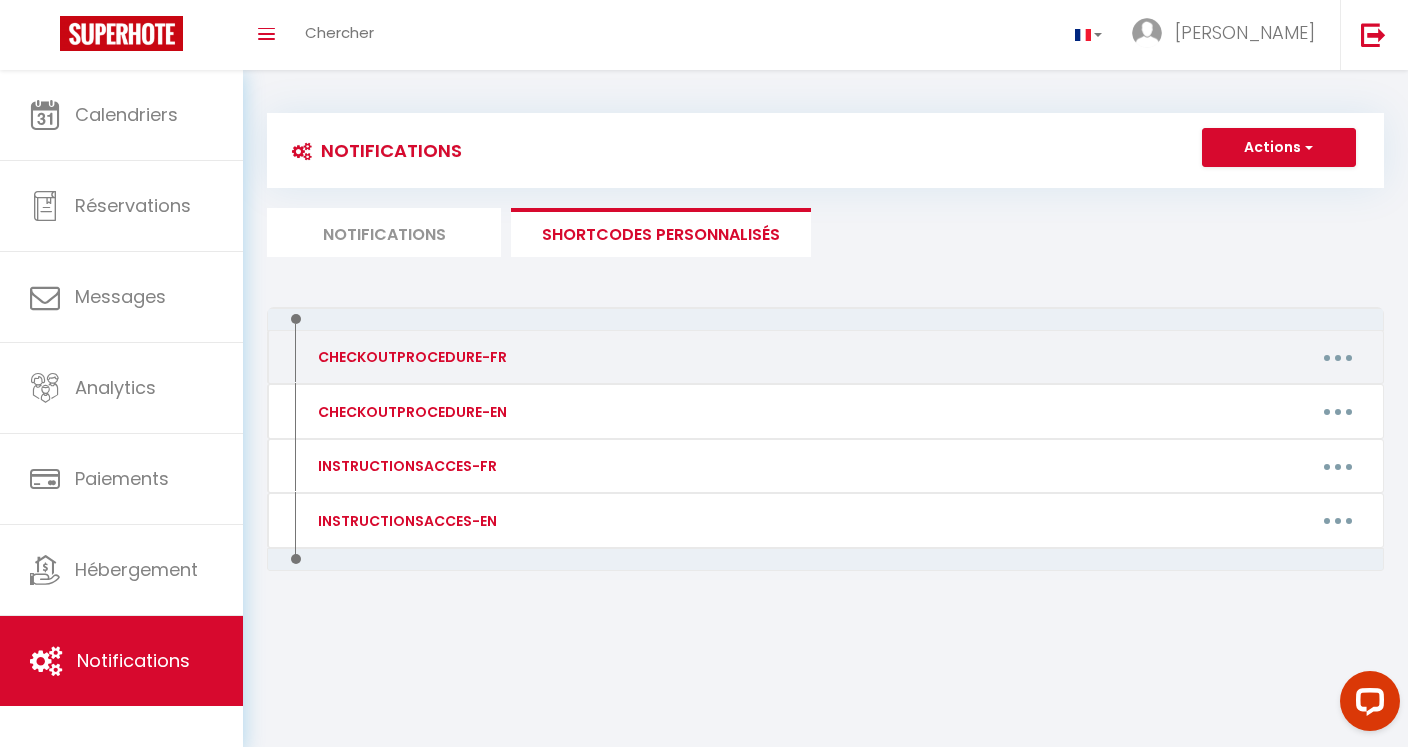 click at bounding box center [1338, 357] 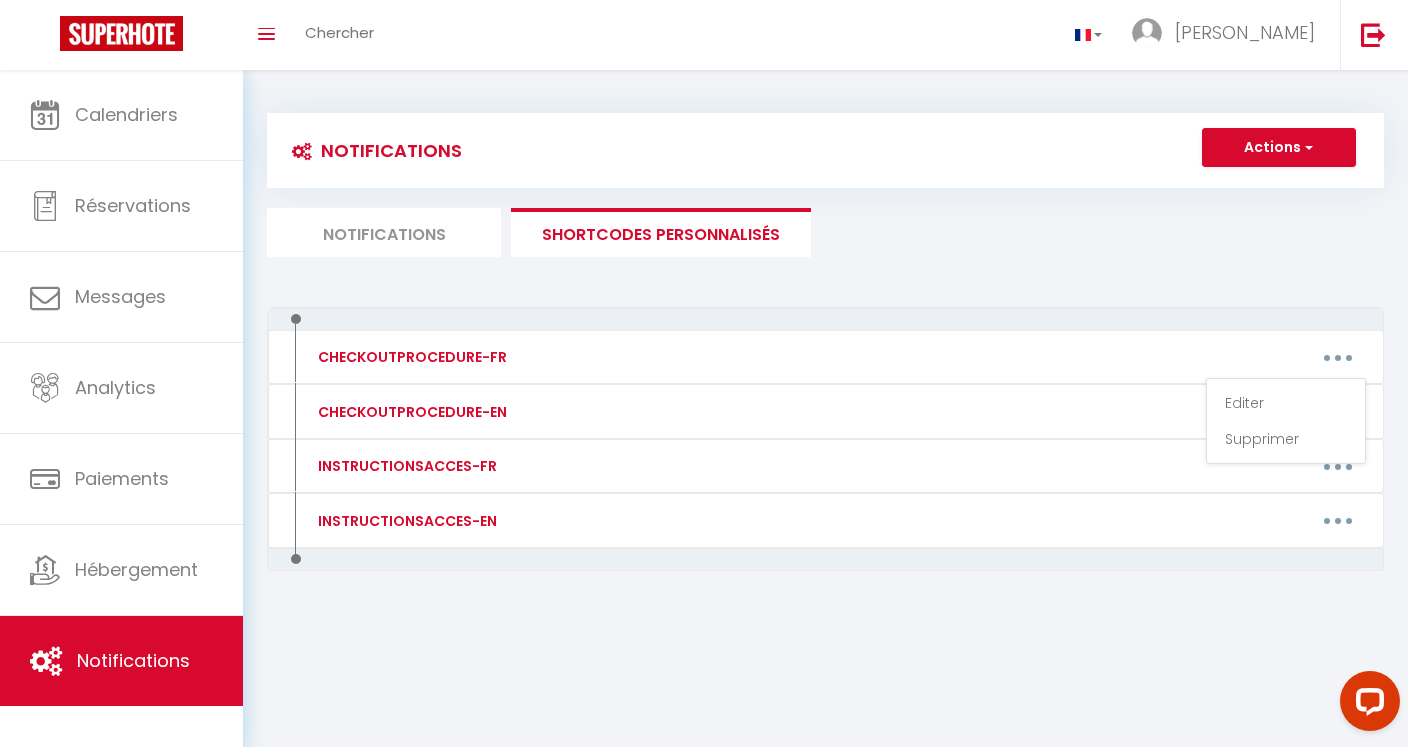 select on "message" 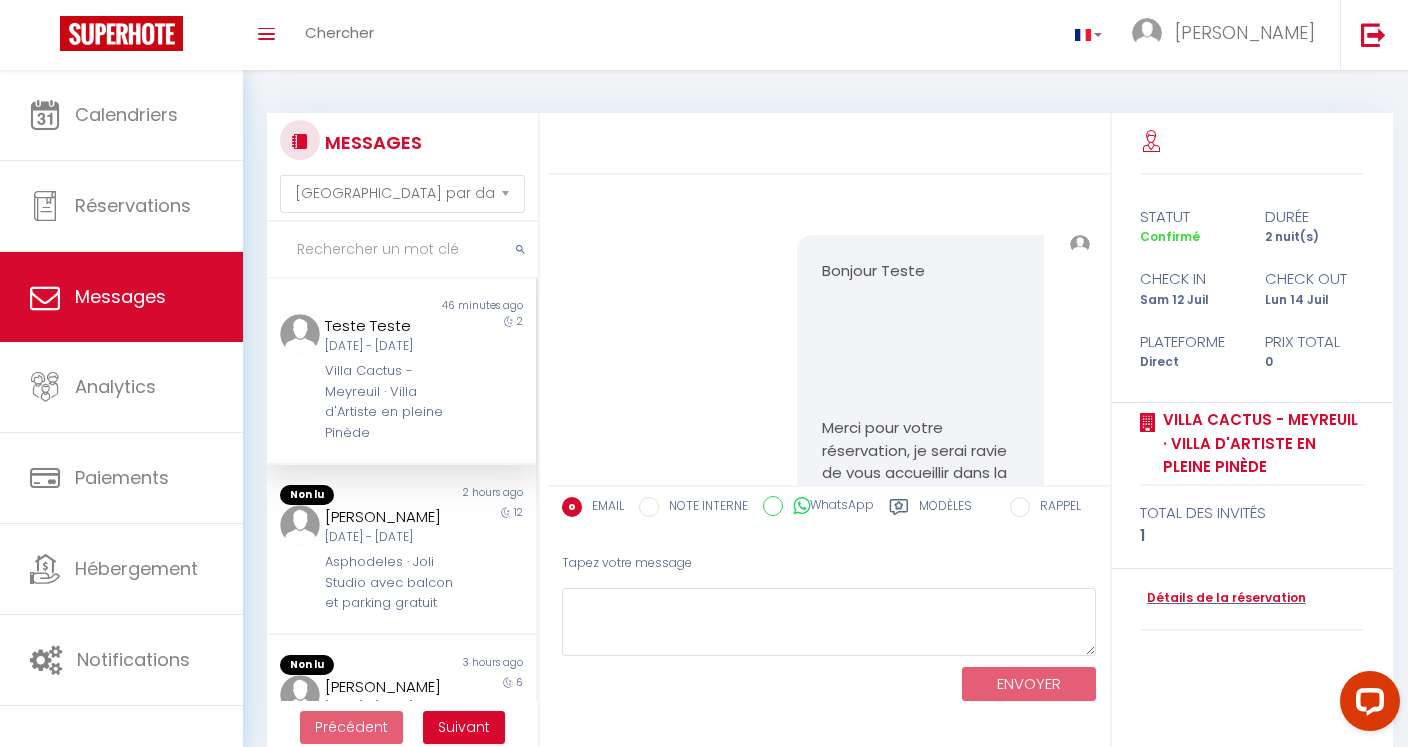 scroll, scrollTop: 1198, scrollLeft: 0, axis: vertical 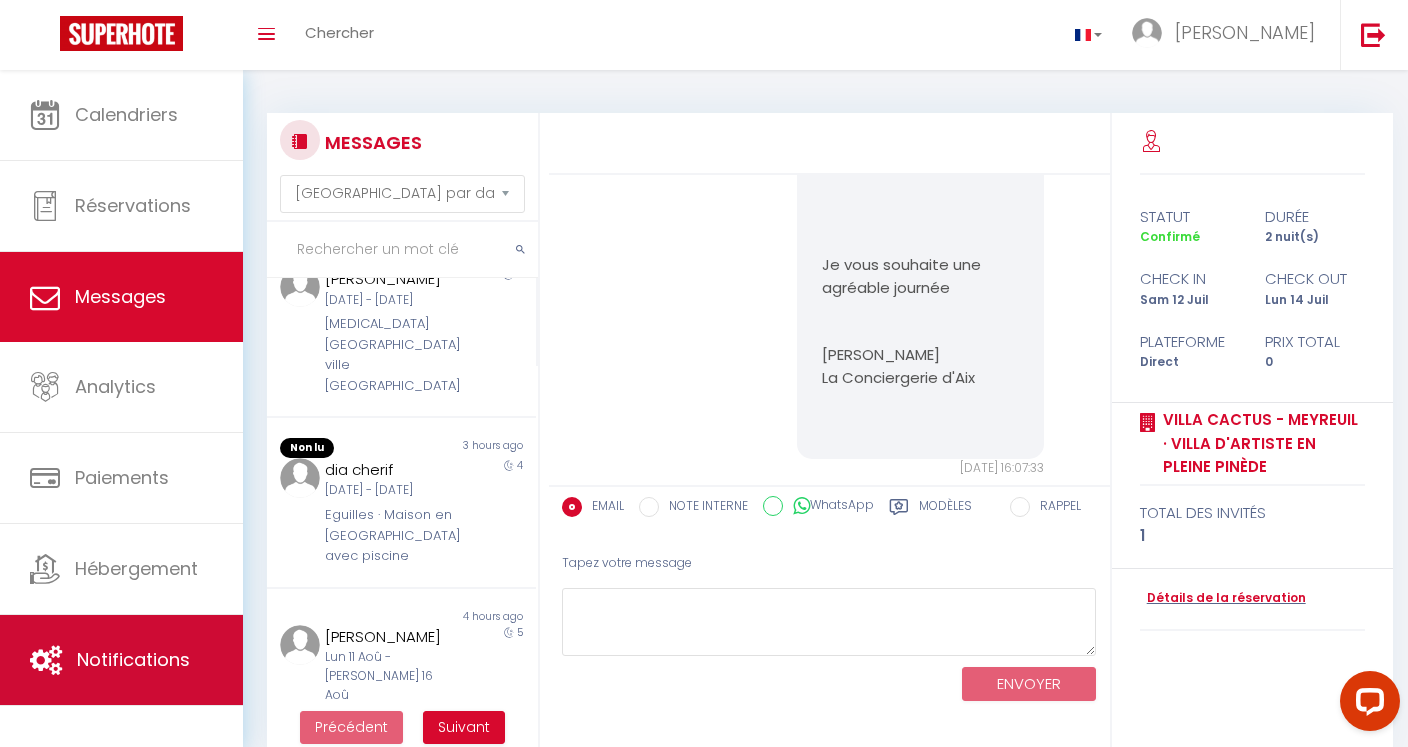 click on "Notifications" at bounding box center (121, 660) 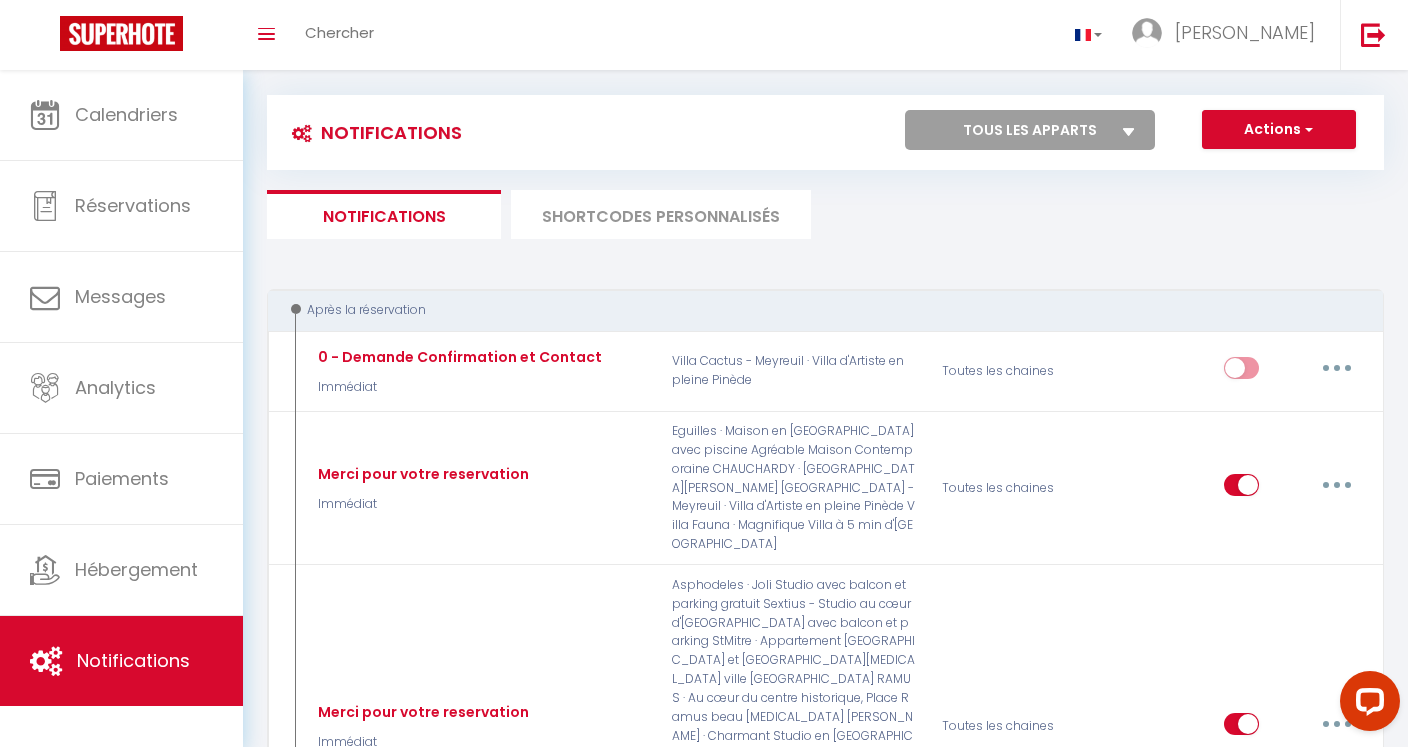 scroll, scrollTop: 21, scrollLeft: 0, axis: vertical 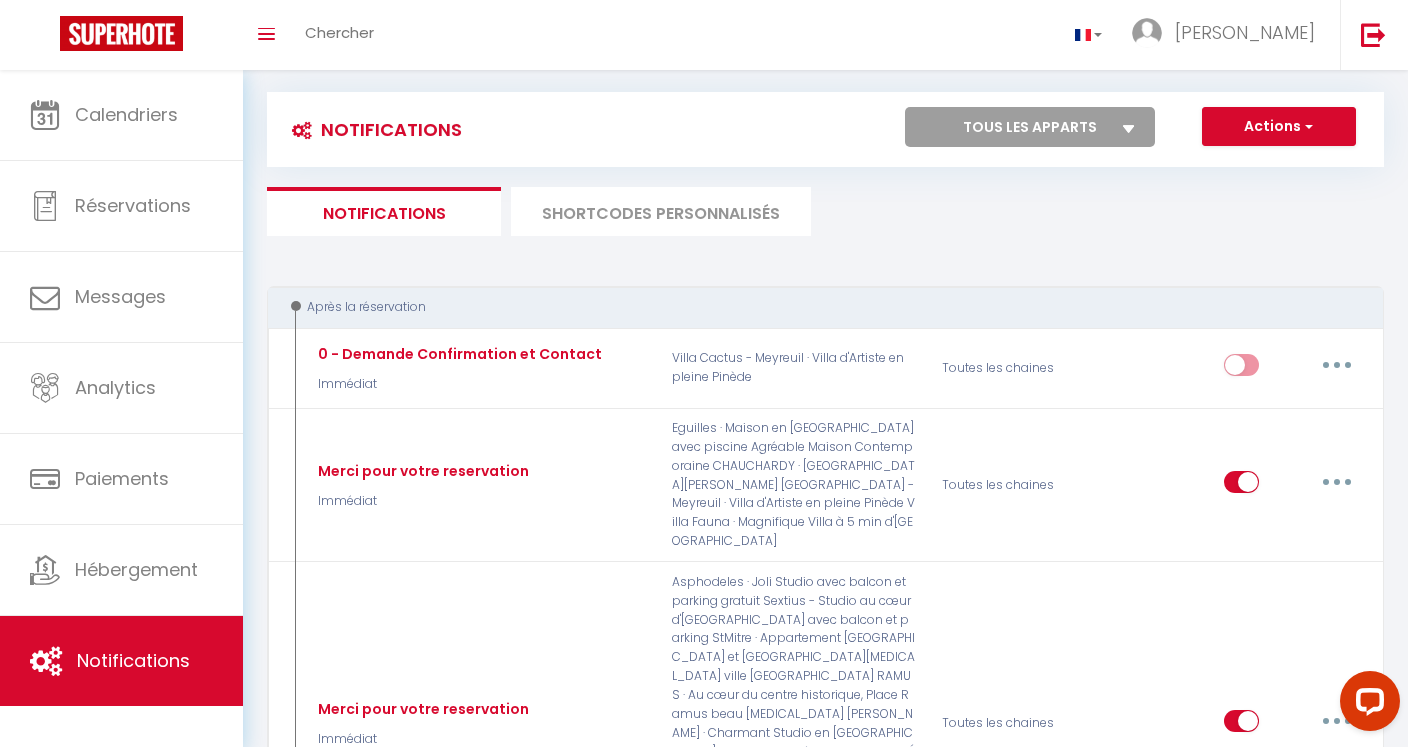 click on "SHORTCODES PERSONNALISÉS" at bounding box center (661, 211) 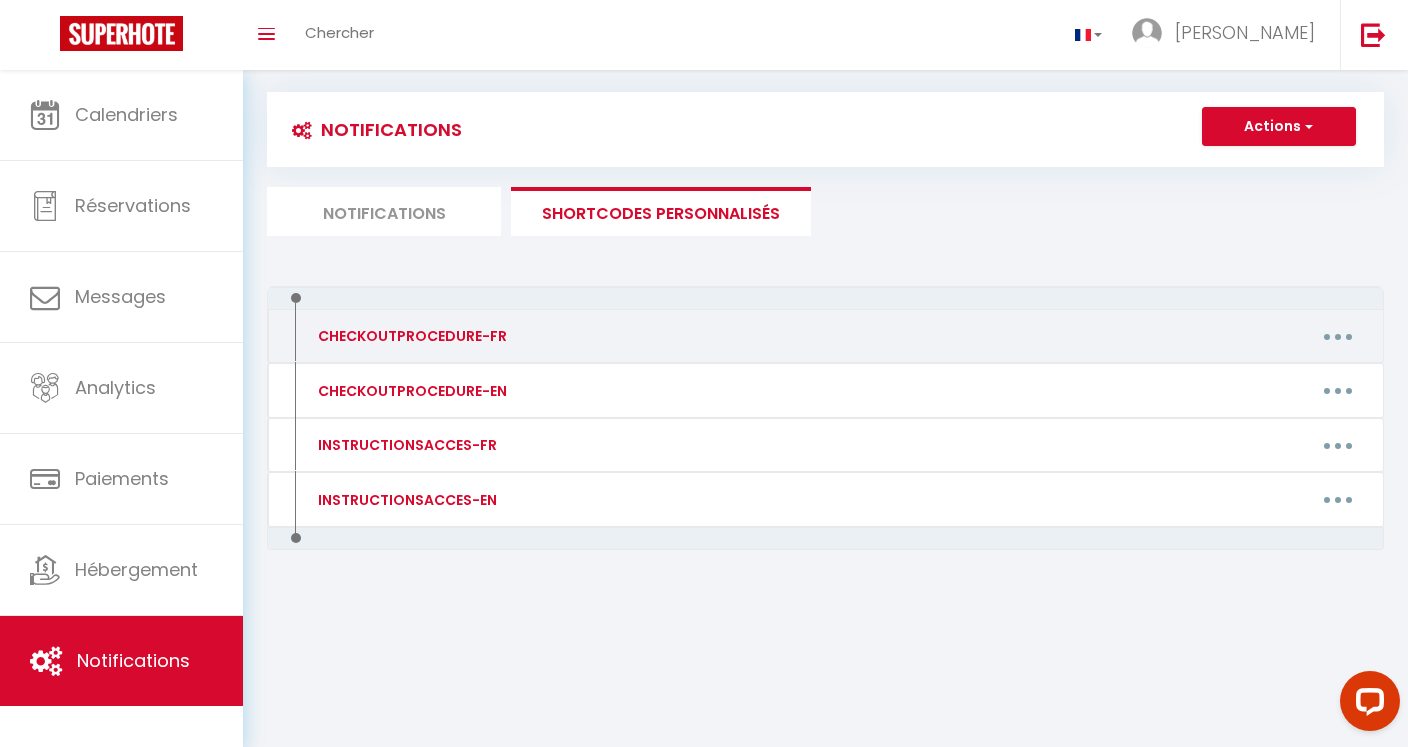 click on "CHECKOUTPROCEDURE-FR" at bounding box center [435, 336] 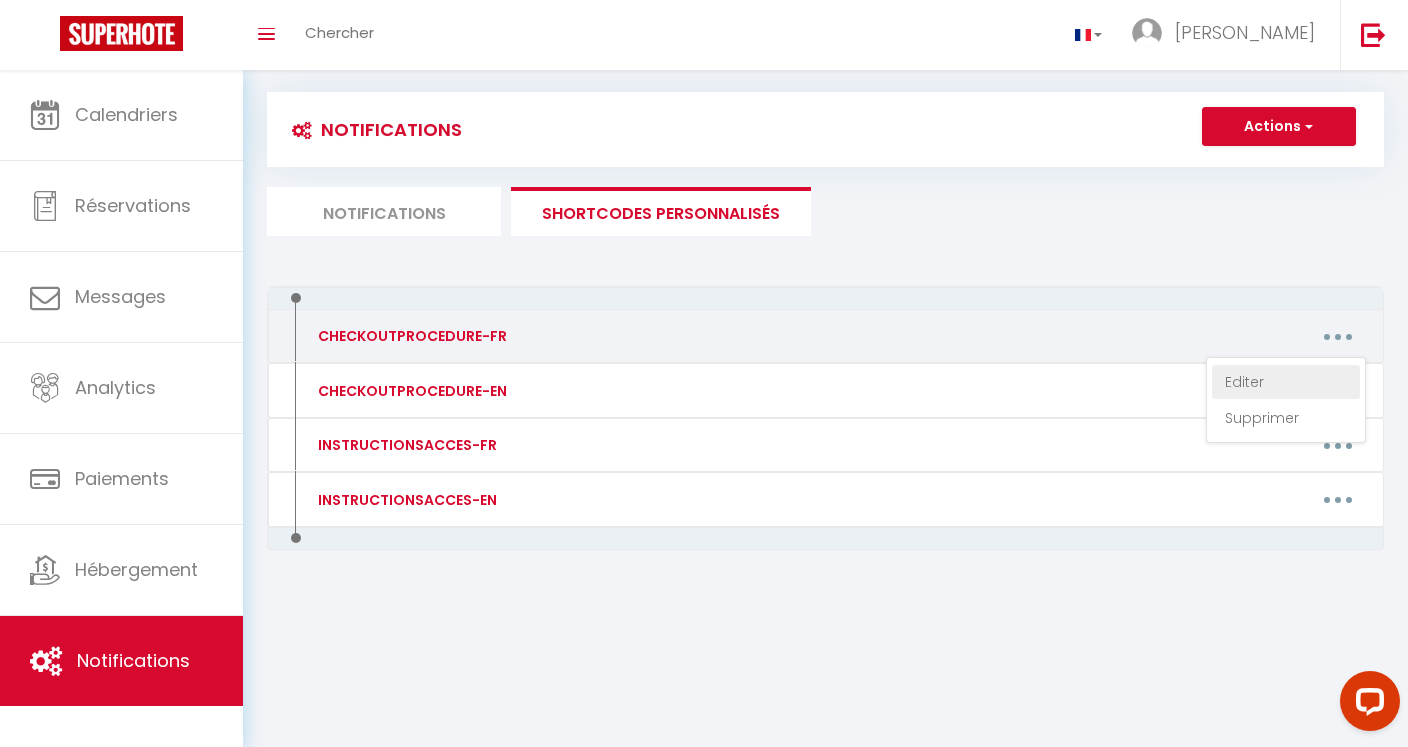 click on "Editer" at bounding box center (1286, 382) 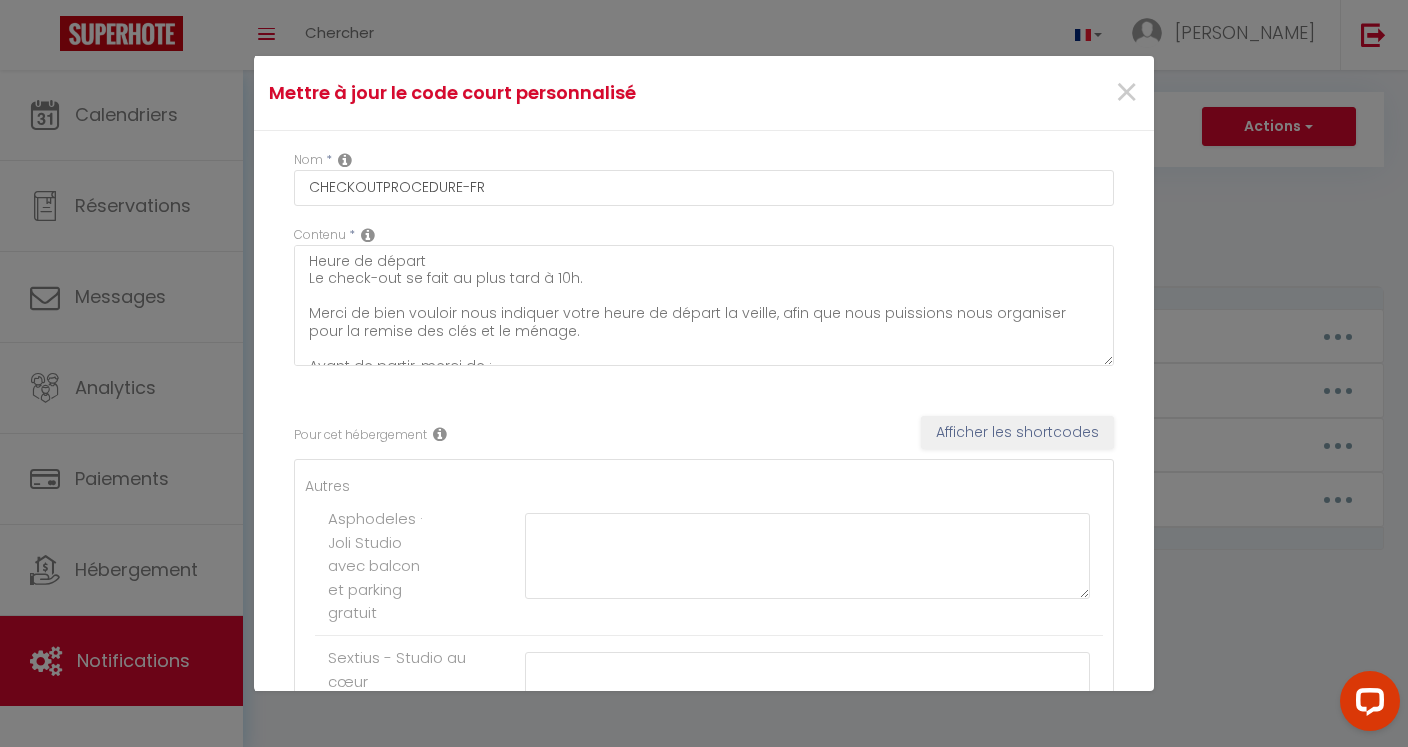 click at bounding box center (345, 160) 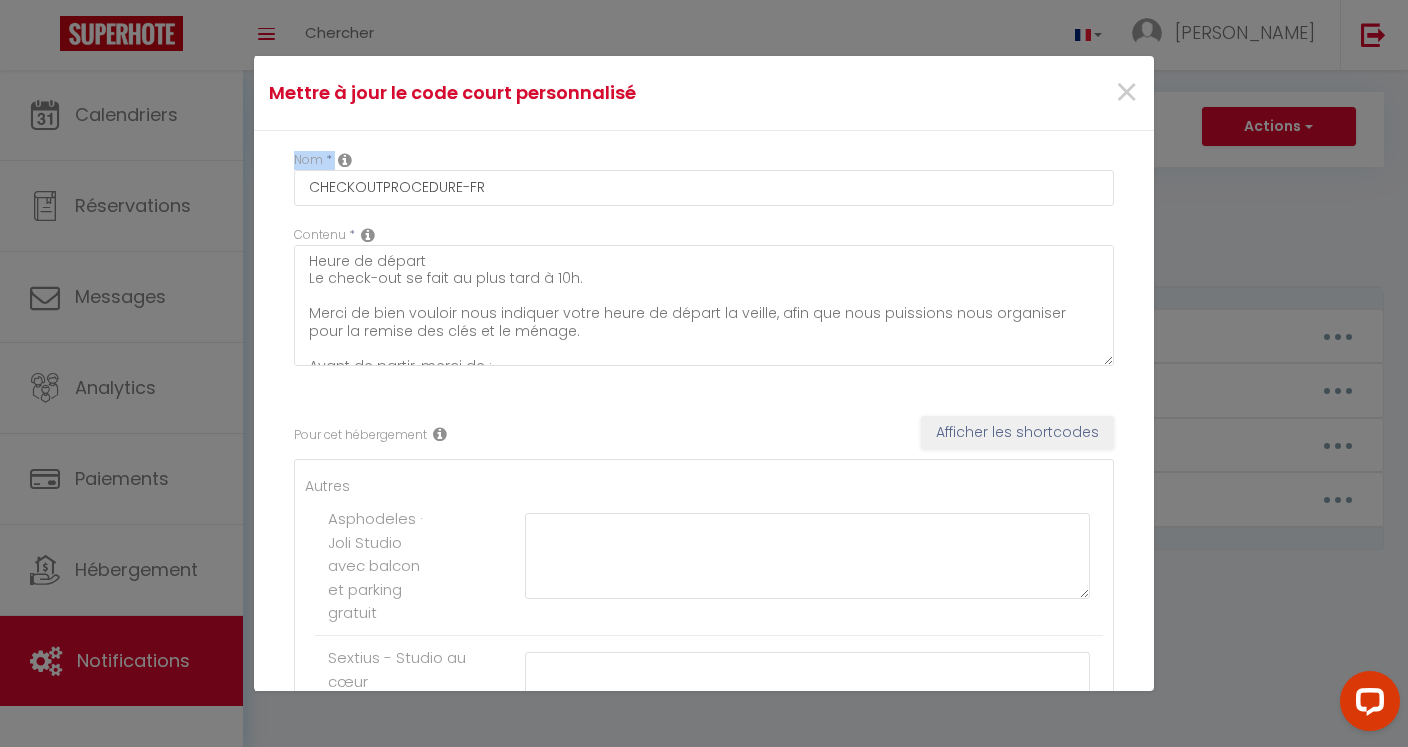 click at bounding box center [345, 160] 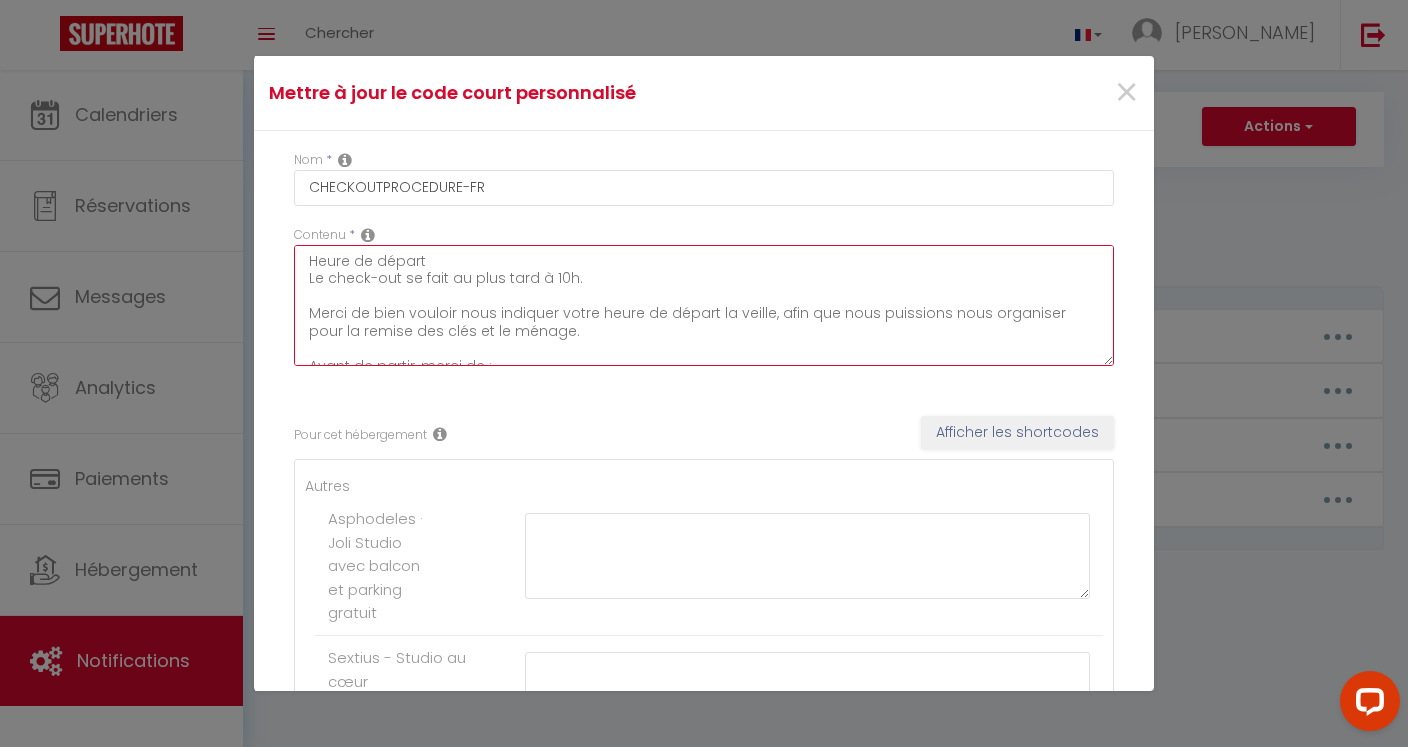 click on "Heure de départ
Le check-out se fait au plus tard à 10h.
Merci de bien vouloir nous indiquer votre heure de départ la veille, afin que nous puissions nous organiser pour la remise des clés et le ménage.
Avant de partir, merci de :
- Rassembler les draps et serviettes utilisés et les déposer dans l’entrée.
- Fermer toutes les fenêtres et éteindre les lumières.
- Sortir les poubelles dans les containers prévus à cet effet.
Merci pour votre coopération et votre soin pendant votre séjour. Nous espérons vous accueillir de nouveau très bientôt !" at bounding box center (704, 305) 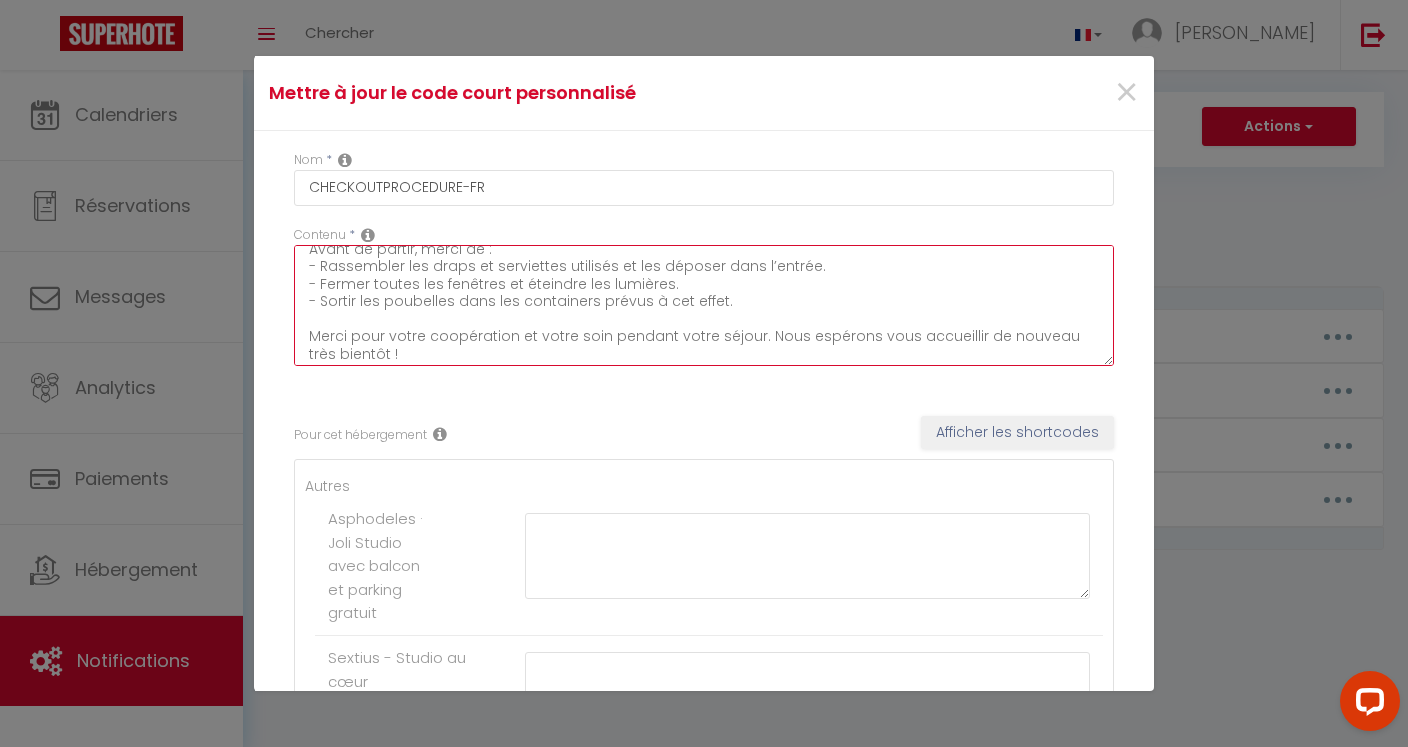 scroll, scrollTop: 116, scrollLeft: 0, axis: vertical 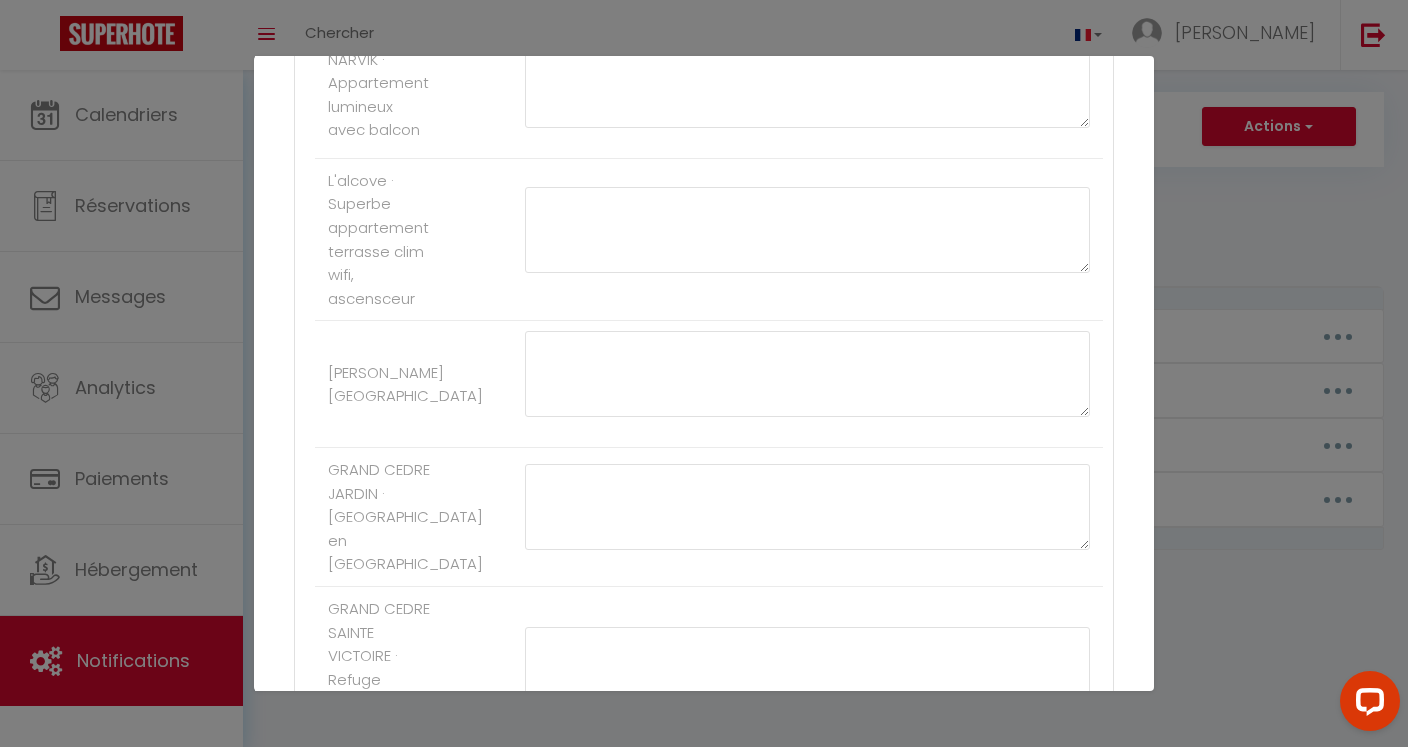 click on "[PERSON_NAME][GEOGRAPHIC_DATA]" at bounding box center [709, 384] 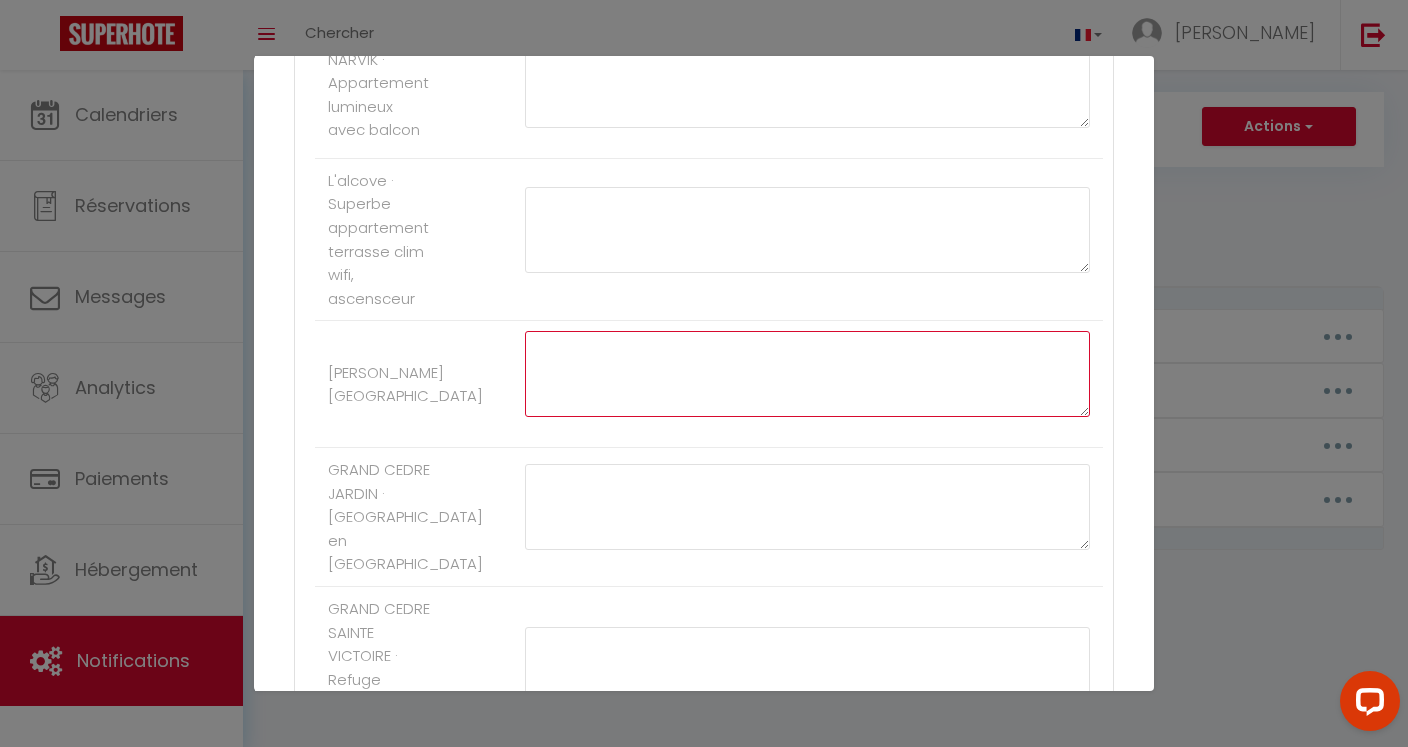 click at bounding box center (807, 374) 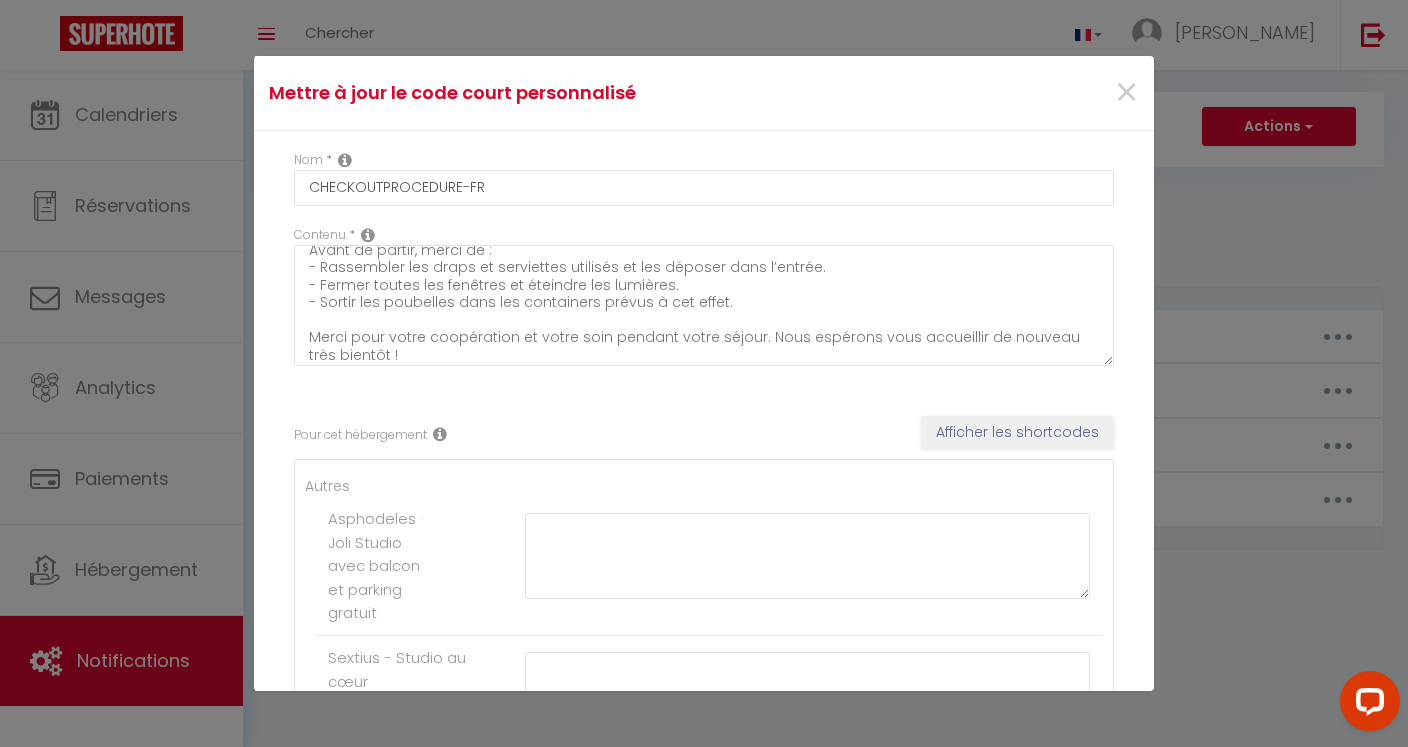scroll, scrollTop: -1, scrollLeft: 0, axis: vertical 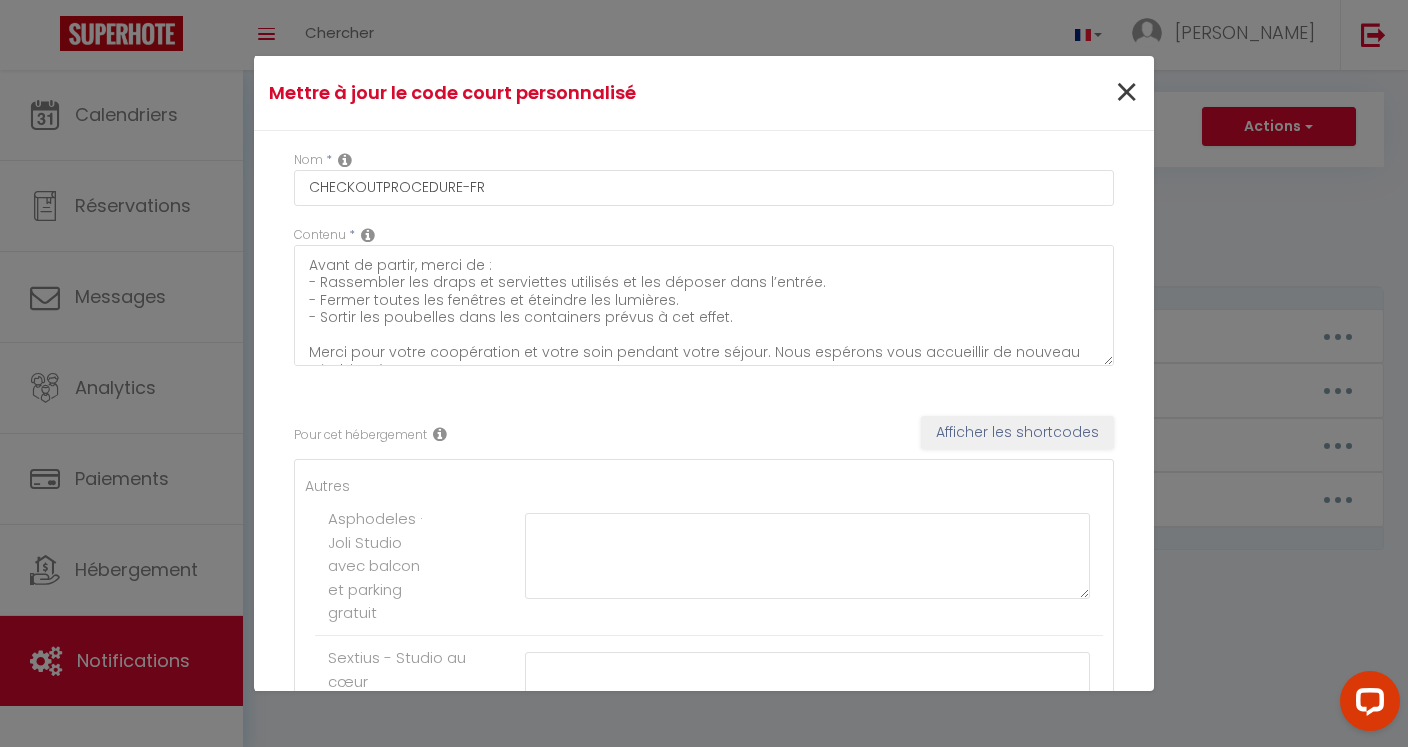 click on "×" at bounding box center [1126, 93] 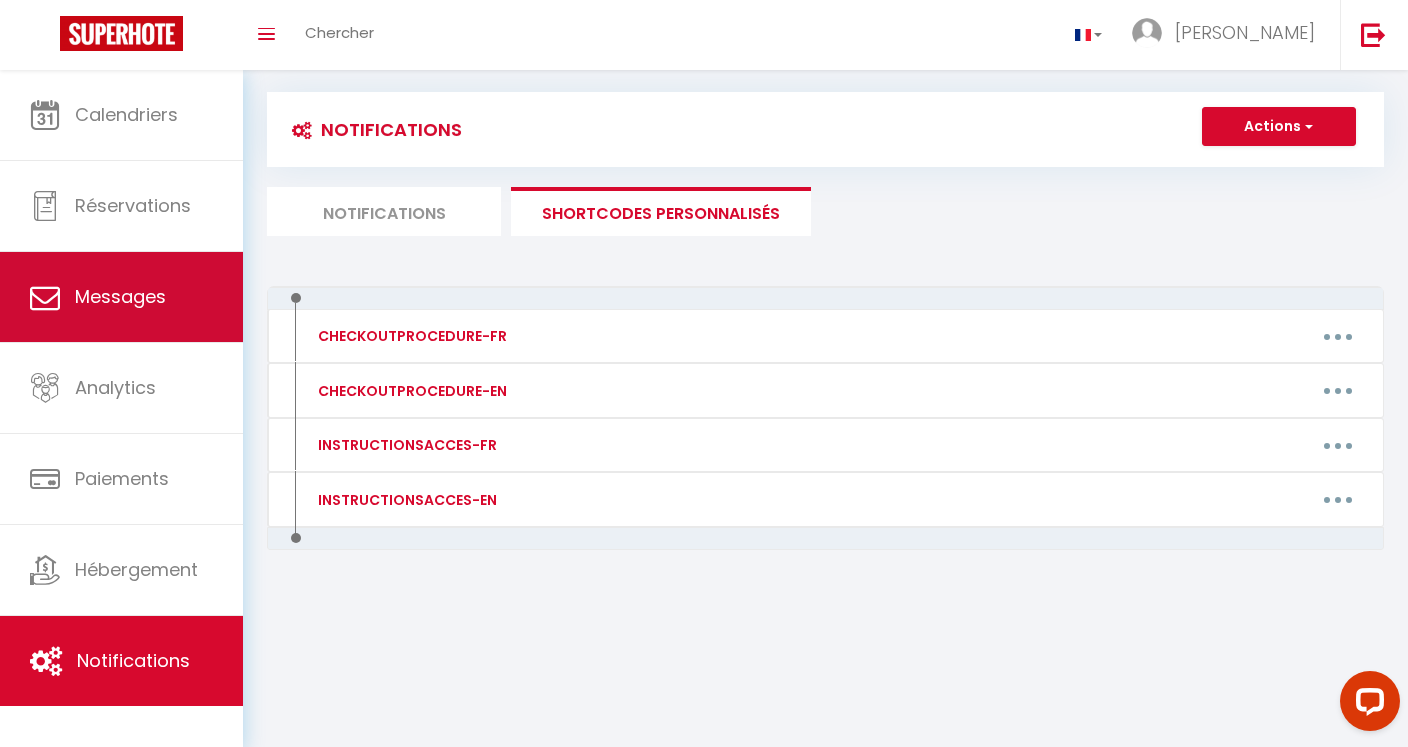 click on "Messages" at bounding box center (120, 296) 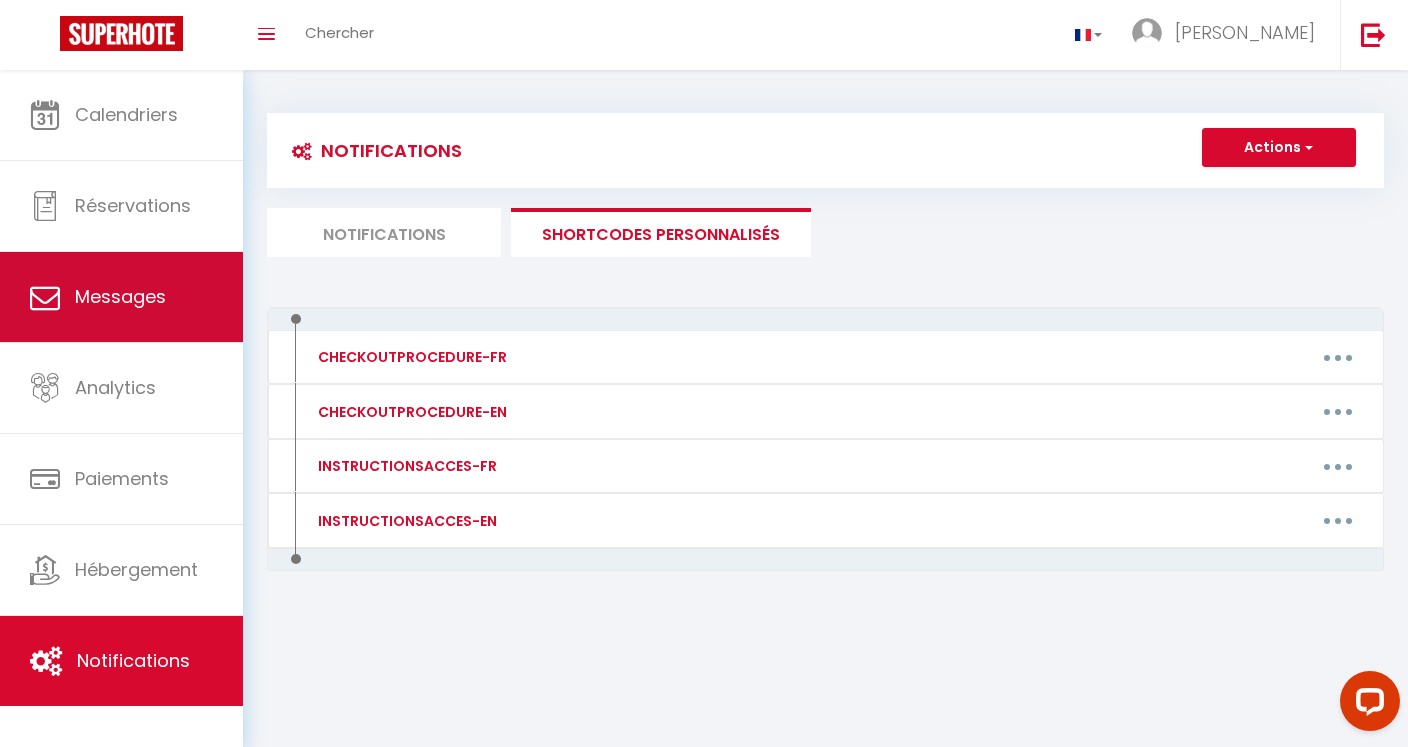 select on "message" 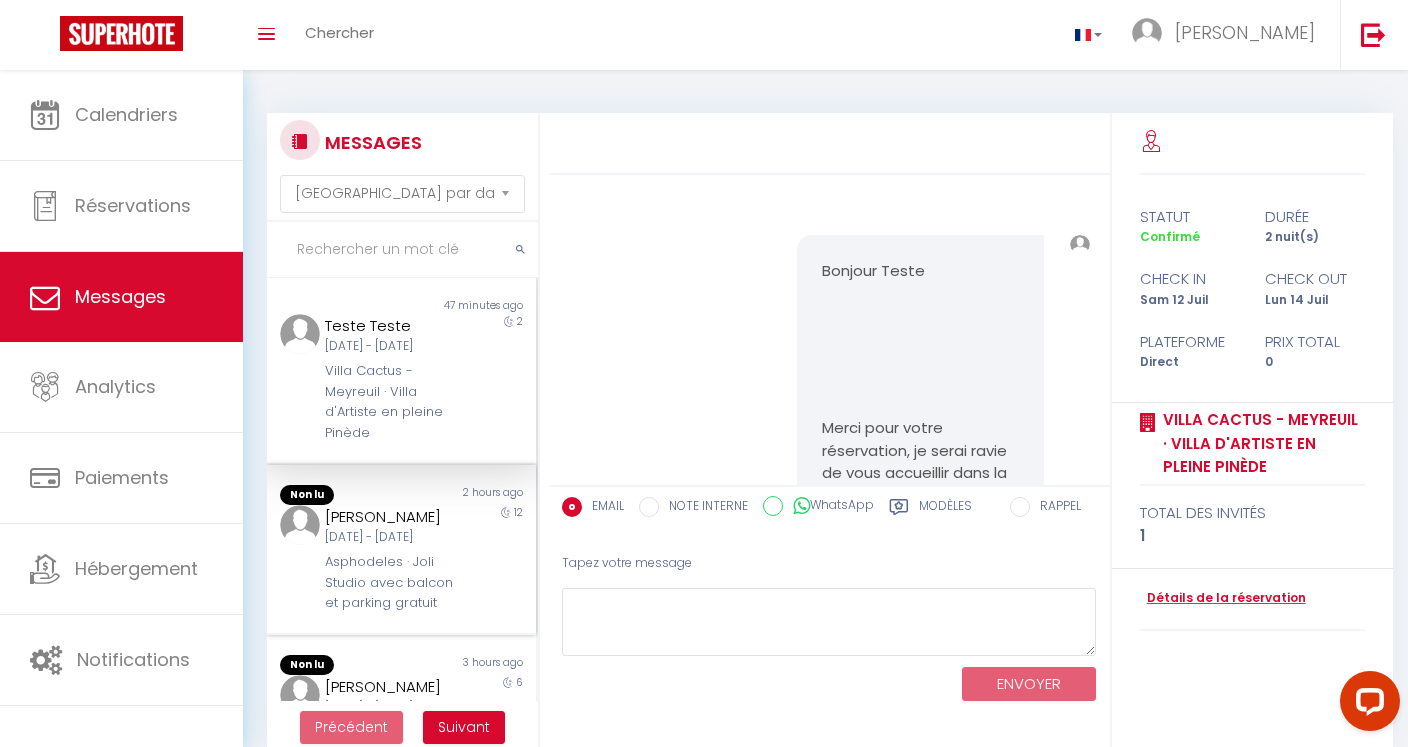 scroll, scrollTop: 1198, scrollLeft: 0, axis: vertical 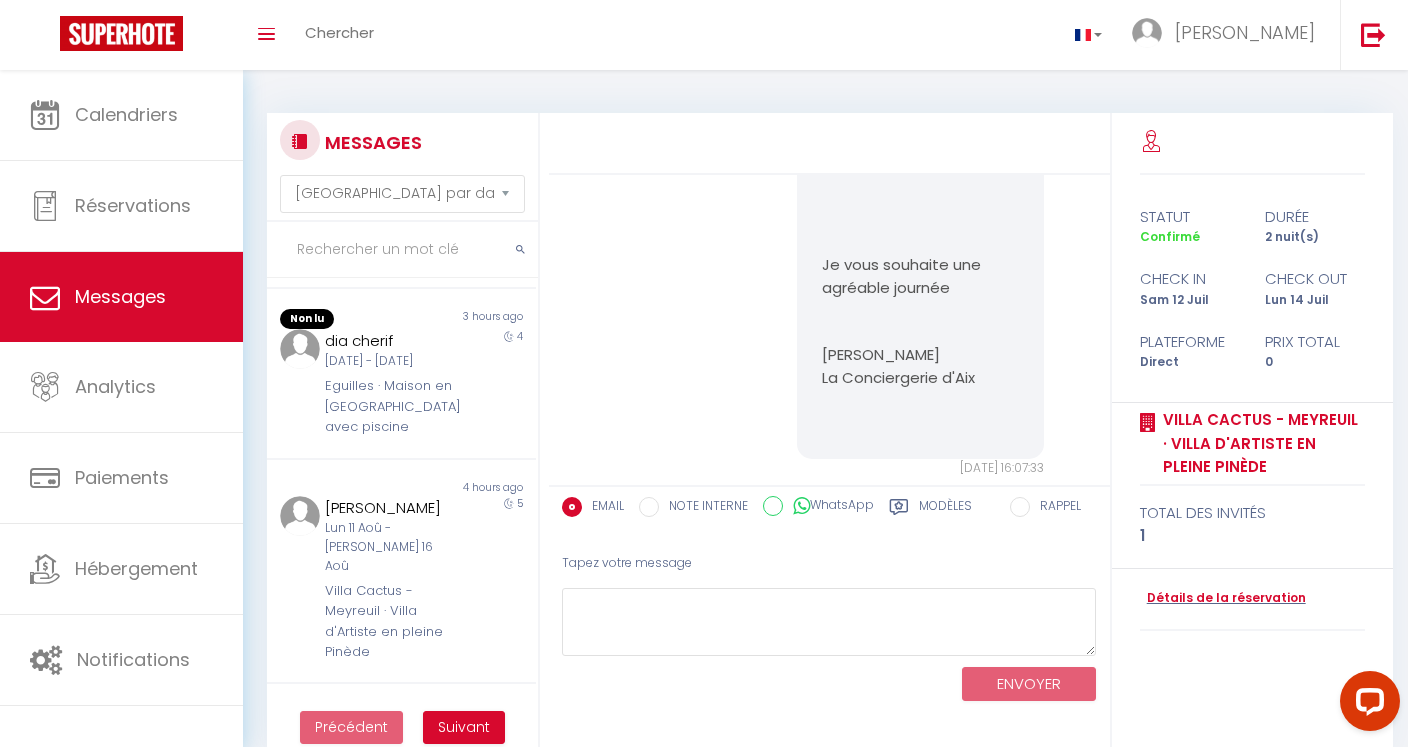 click on "Lun 11 Aoû - [PERSON_NAME] 16 Aoû" at bounding box center (390, 547) 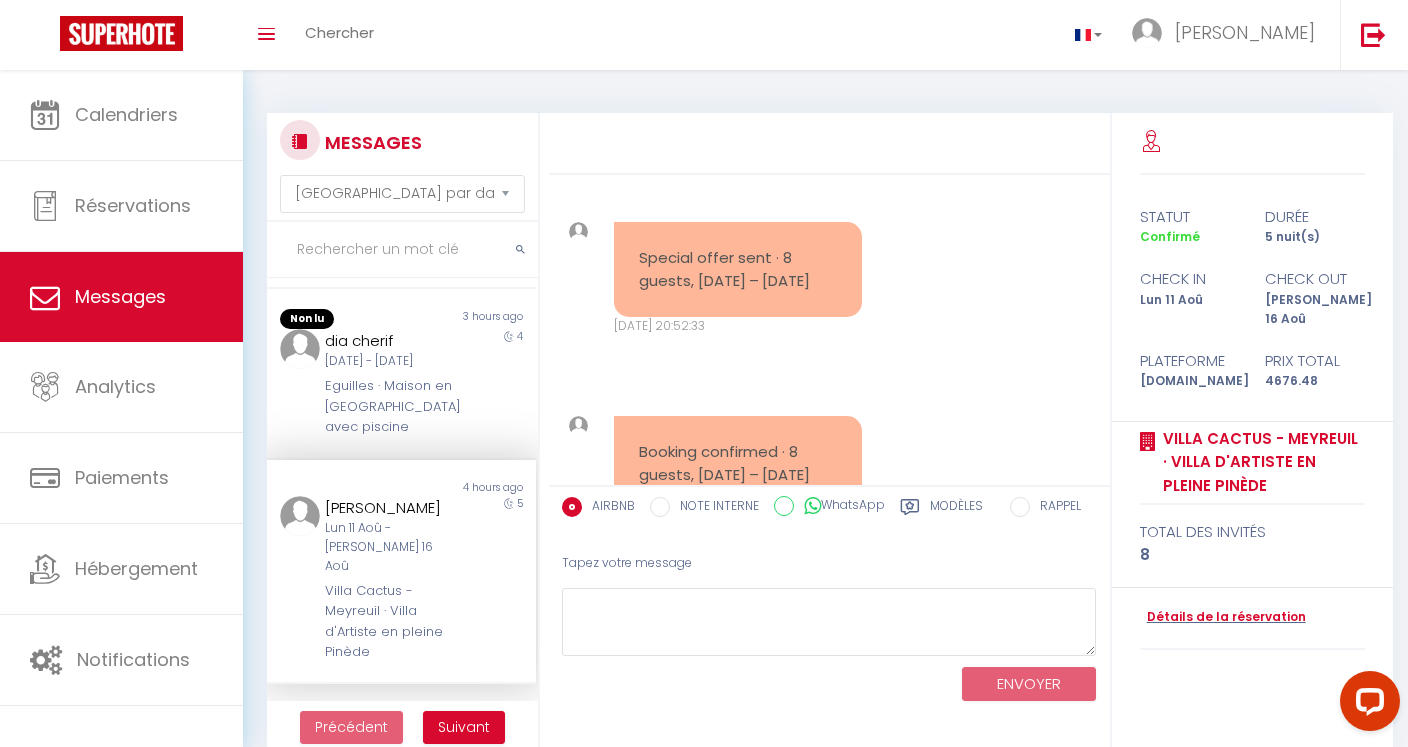 scroll, scrollTop: 4410, scrollLeft: 0, axis: vertical 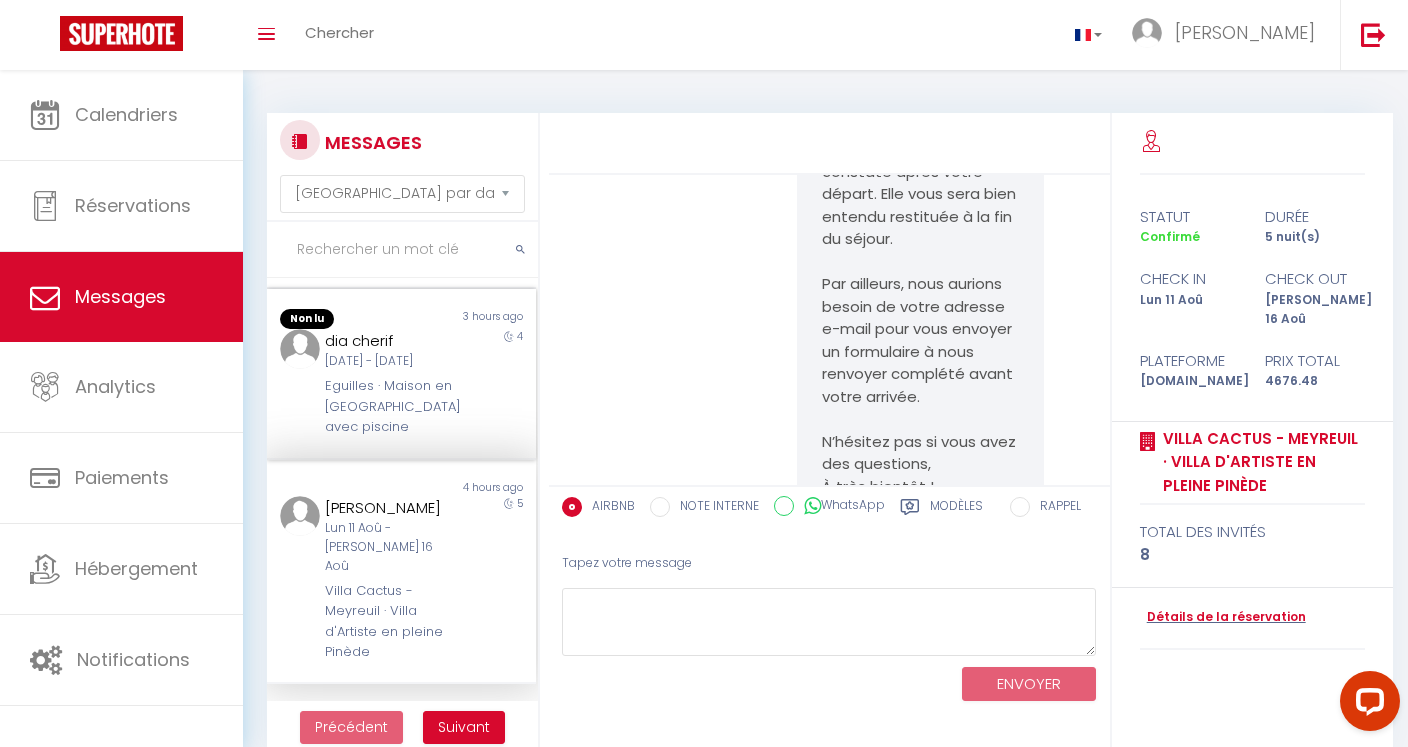 click on "Eguilles · Maison en [GEOGRAPHIC_DATA] avec piscine" at bounding box center [390, 406] 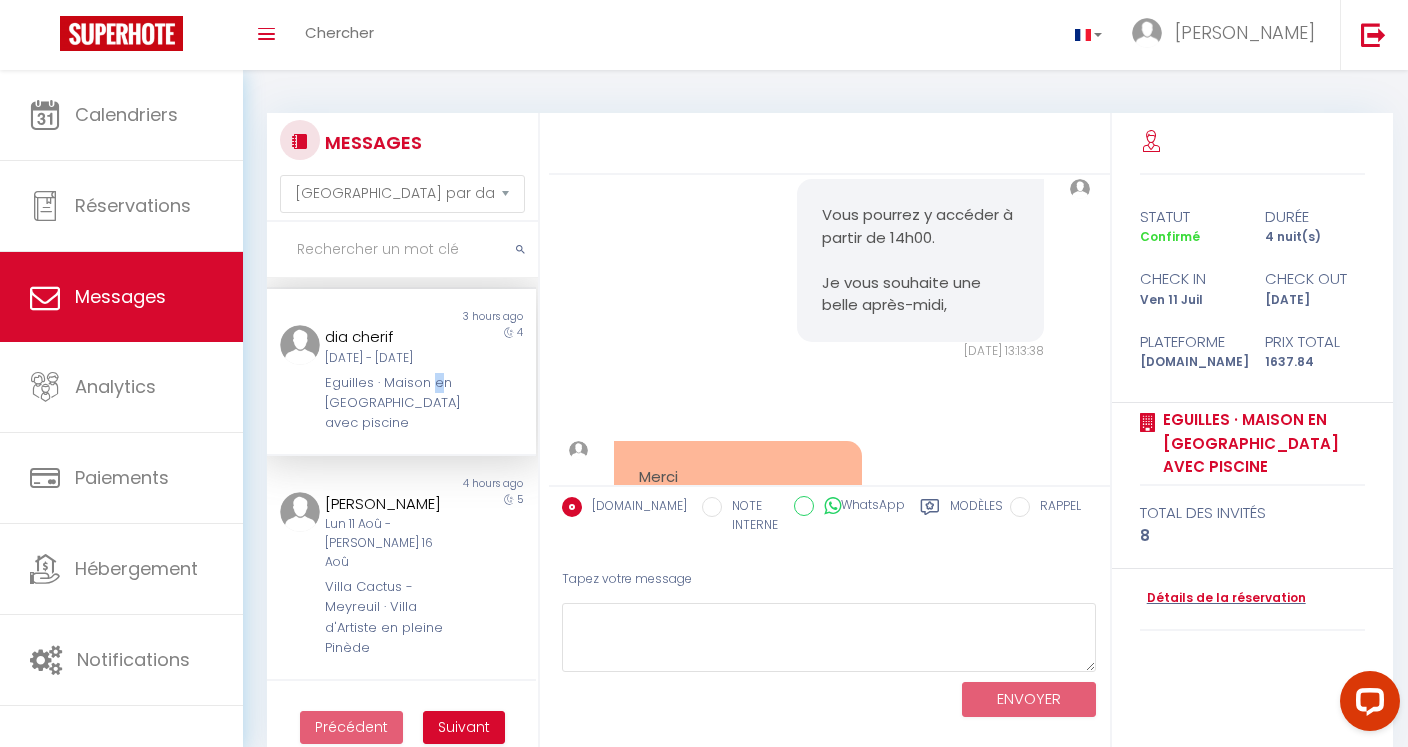 scroll, scrollTop: 5822, scrollLeft: 0, axis: vertical 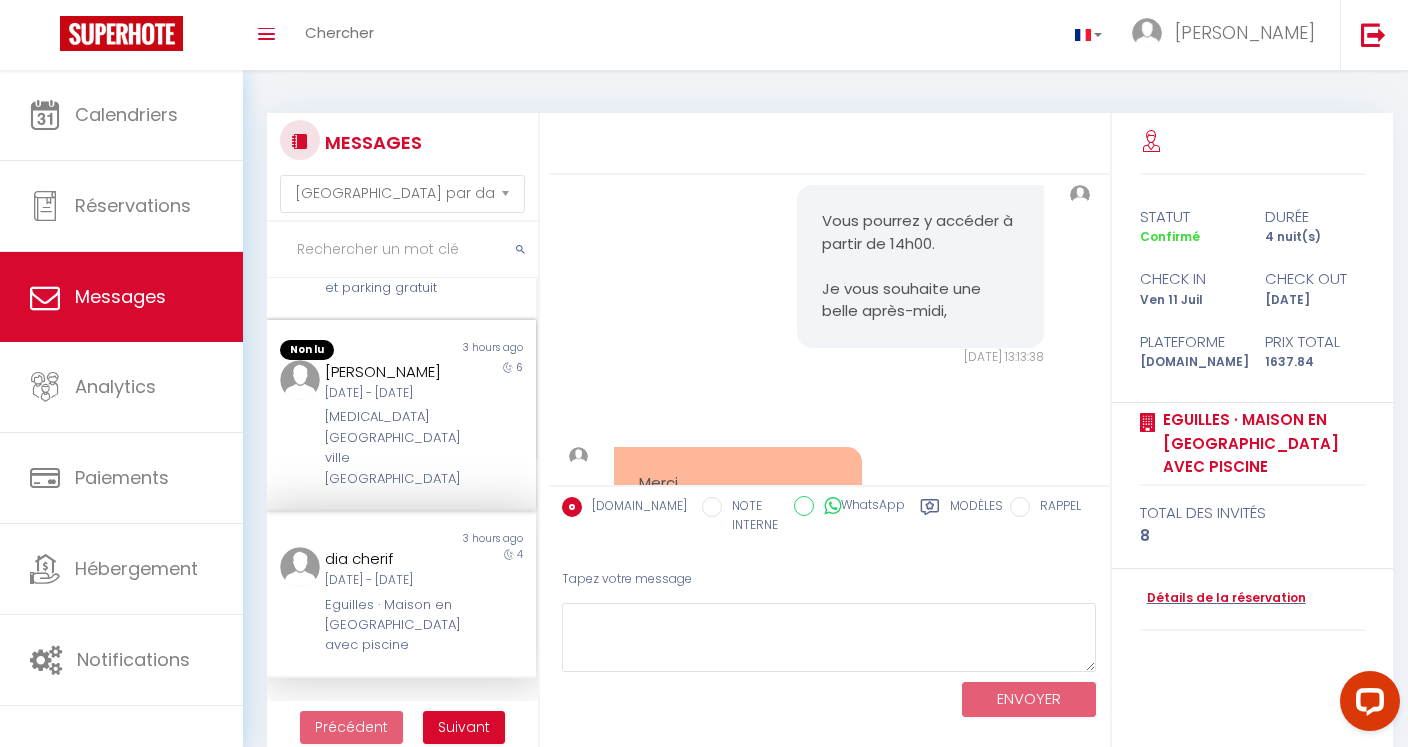 click on "[MEDICAL_DATA][GEOGRAPHIC_DATA] ville [GEOGRAPHIC_DATA]" at bounding box center (390, 448) 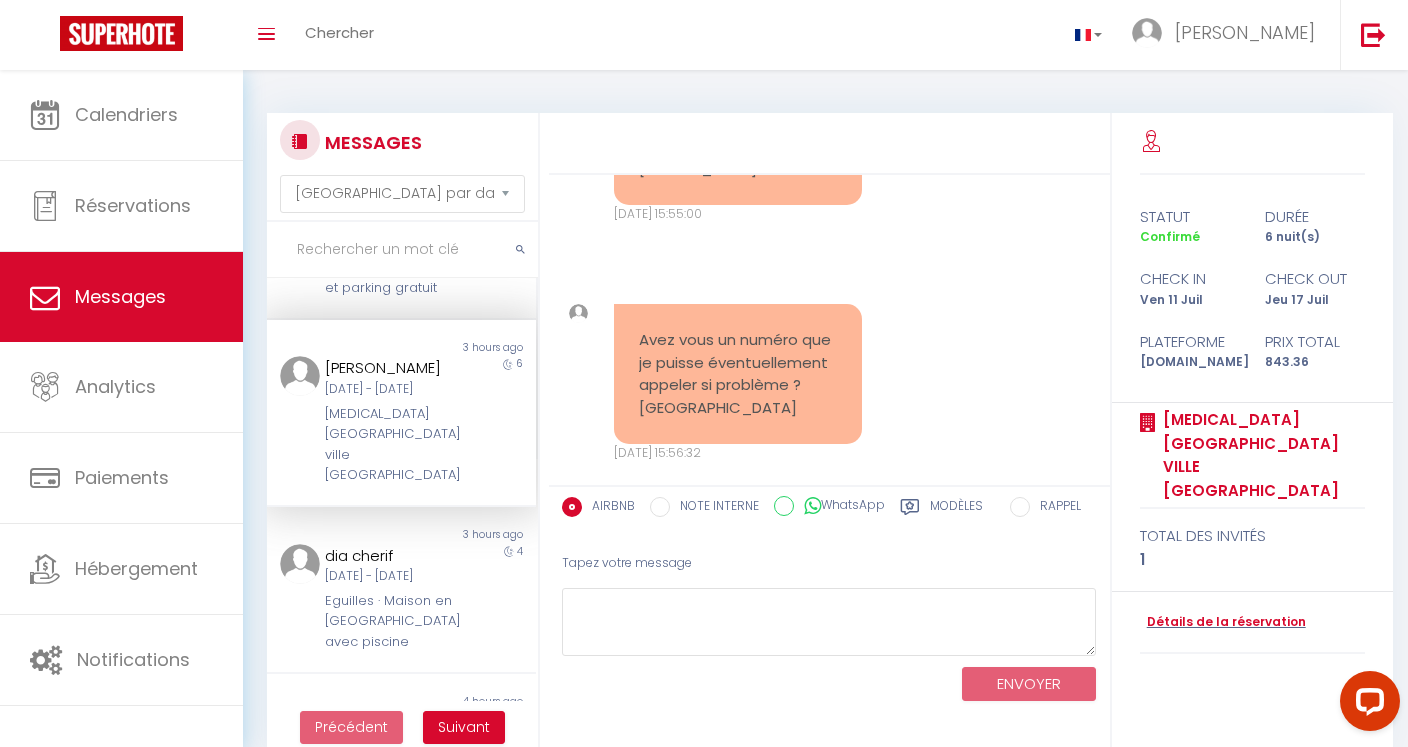 scroll, scrollTop: 3710, scrollLeft: 0, axis: vertical 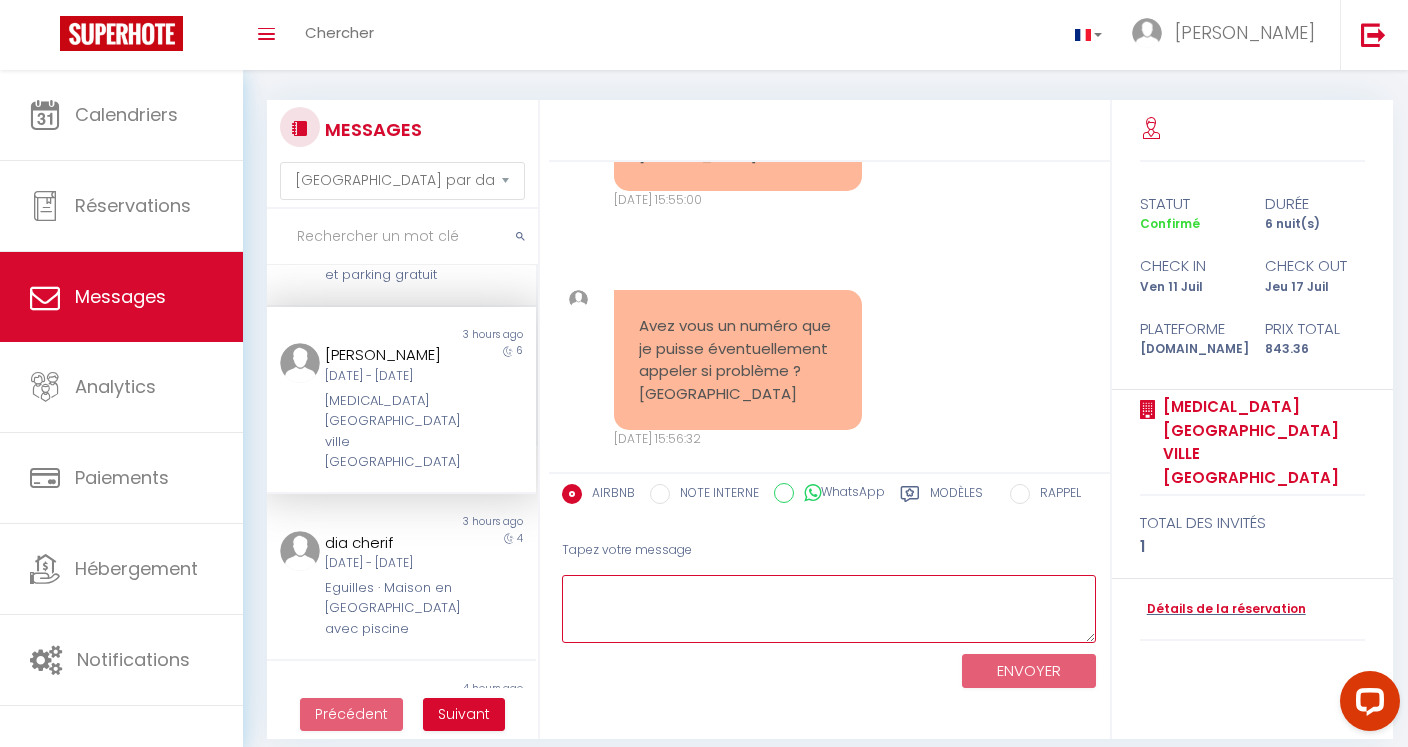 click at bounding box center [829, 609] 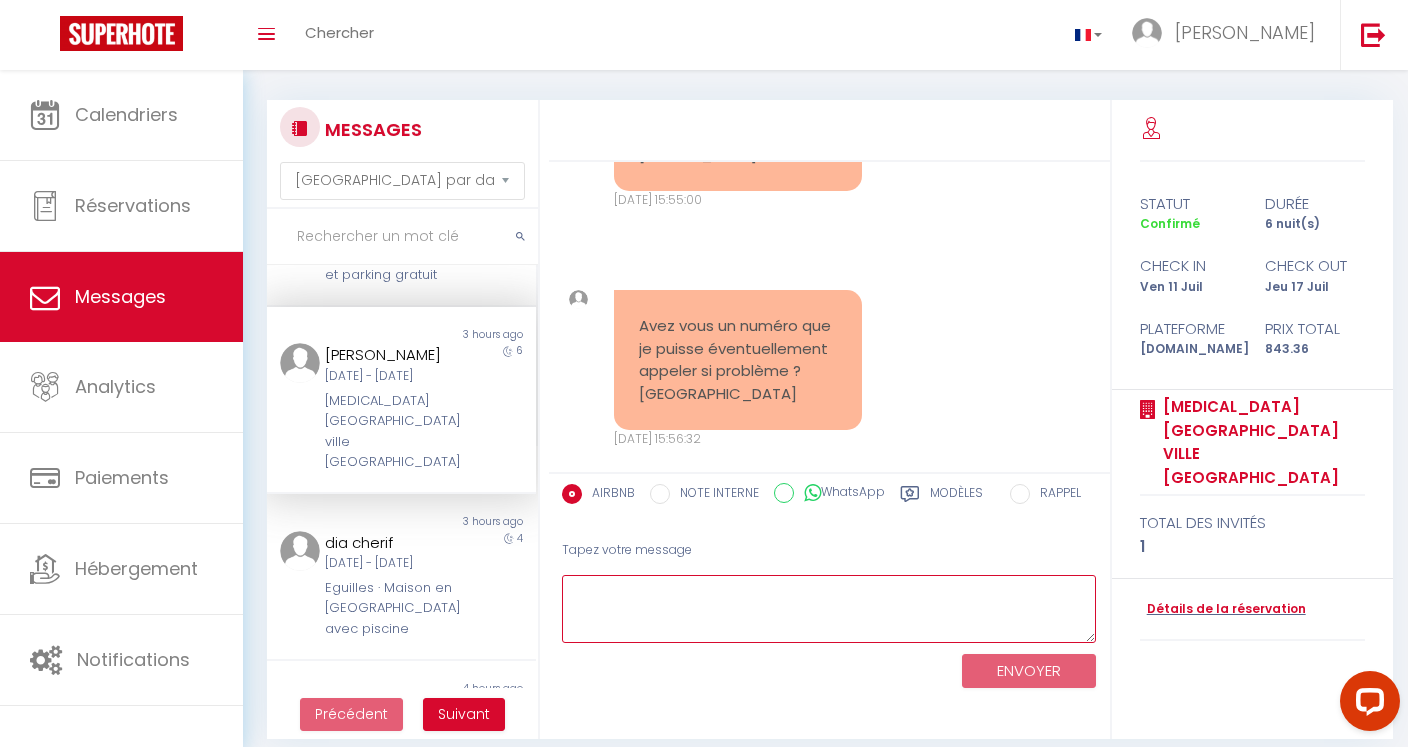 click at bounding box center (829, 609) 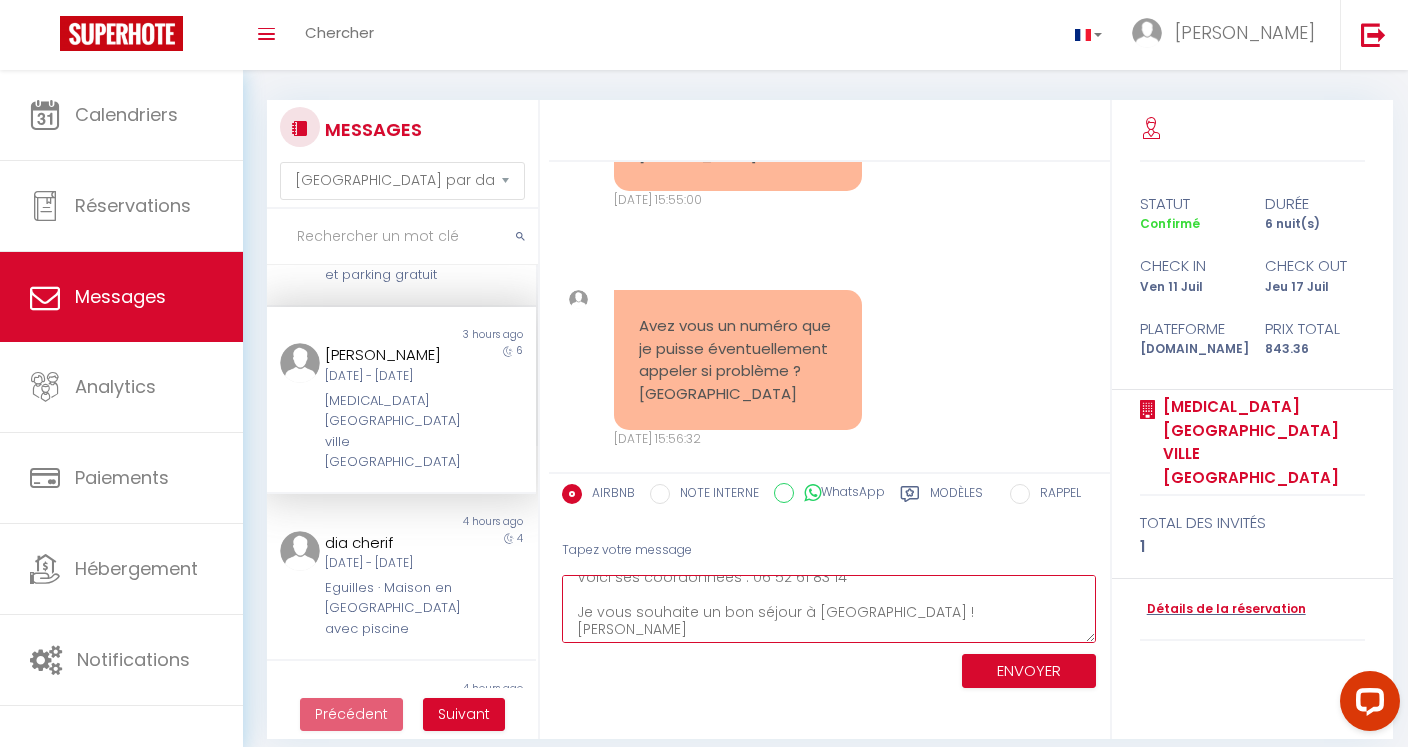 scroll, scrollTop: 83, scrollLeft: 0, axis: vertical 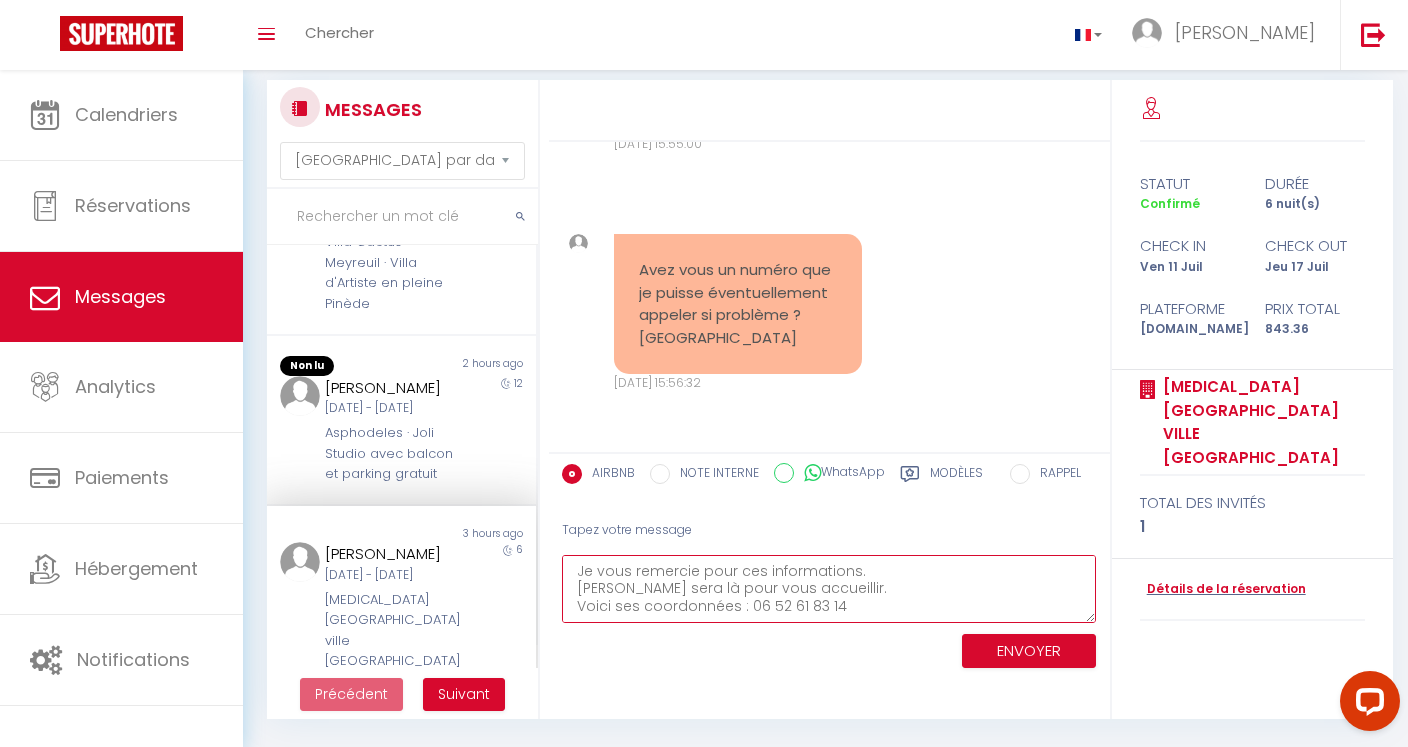 drag, startPoint x: 827, startPoint y: 588, endPoint x: 579, endPoint y: 582, distance: 248.07257 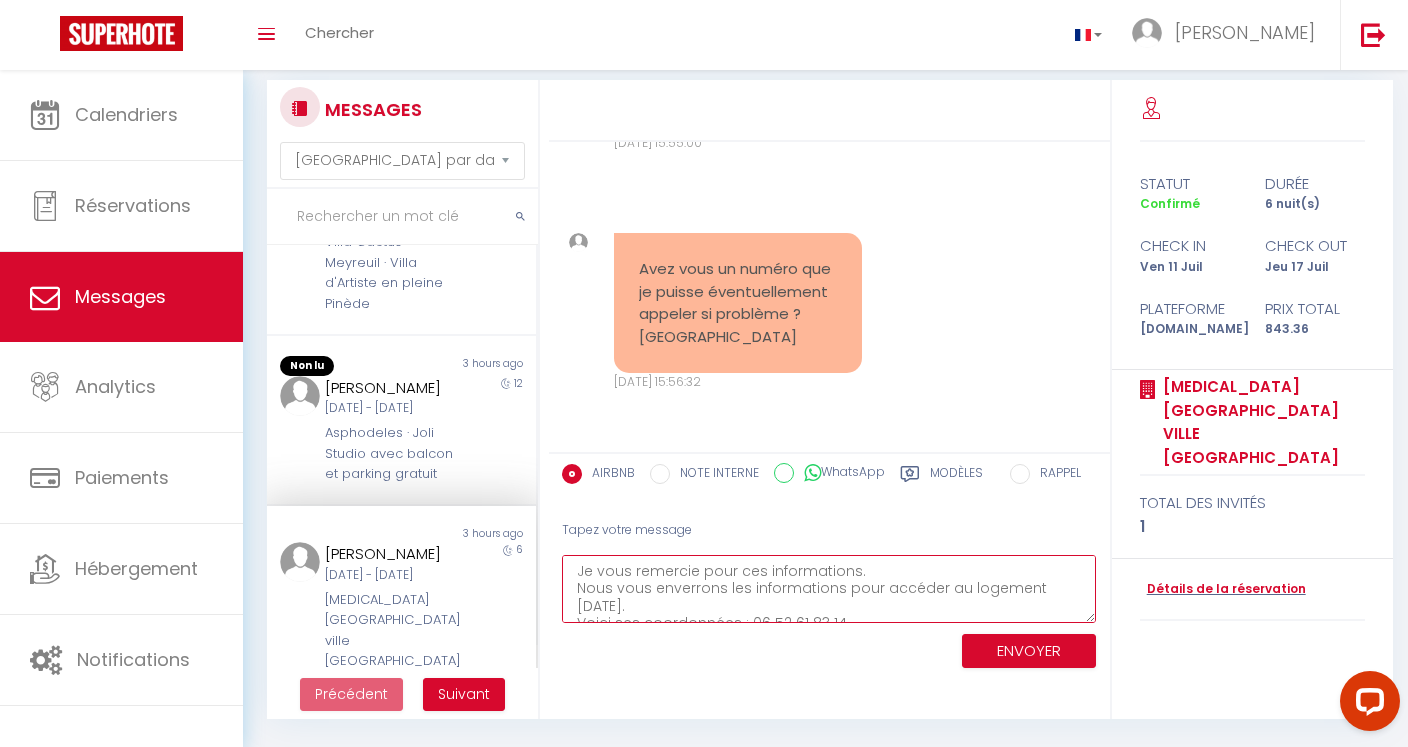 scroll, scrollTop: 3746, scrollLeft: 0, axis: vertical 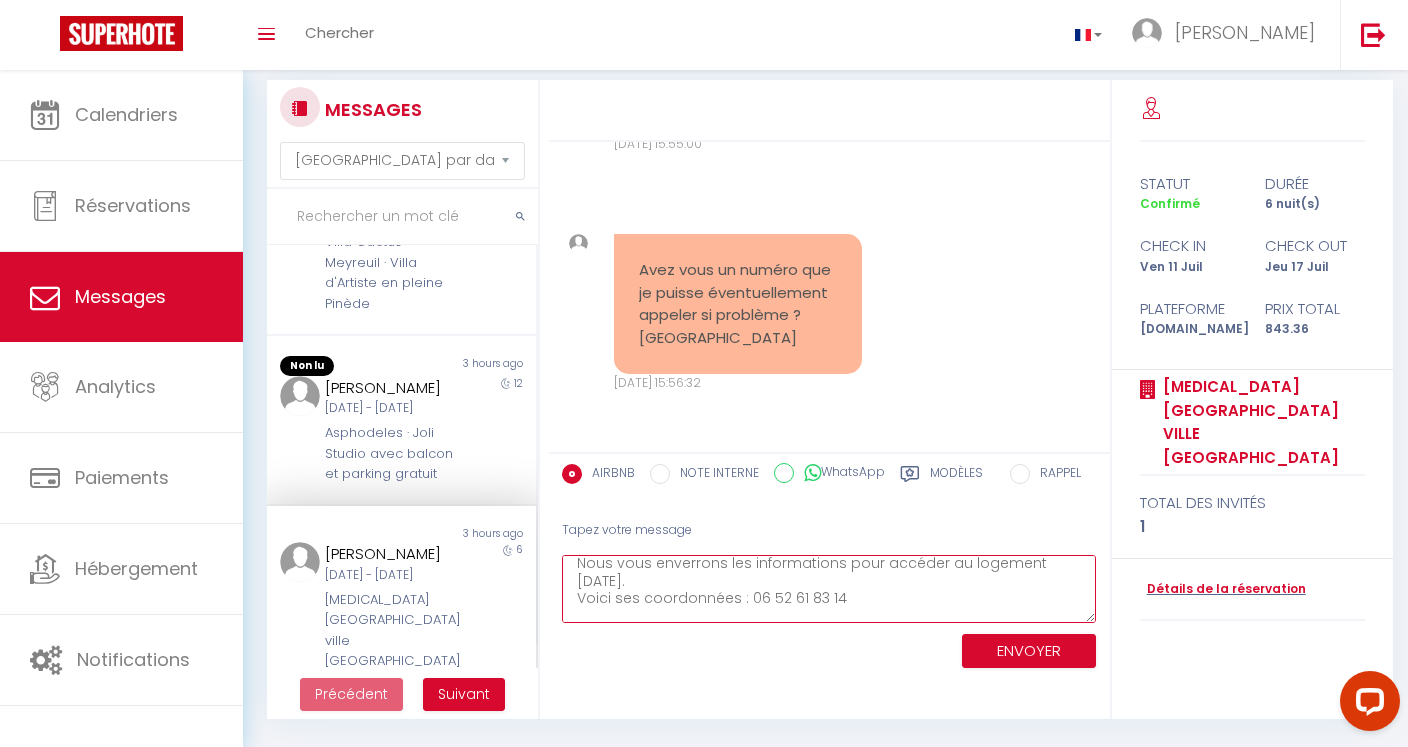 click on "[PERSON_NAME],
Je vous remercie pour ces informations.
Nous vous enverrons les informations pour accéder au logement [DATE].
Voici ses coordonnées : 06 52 61 83 14
Je vous souhaite un bon séjour à [GEOGRAPHIC_DATA] !
[PERSON_NAME]" at bounding box center (829, 589) 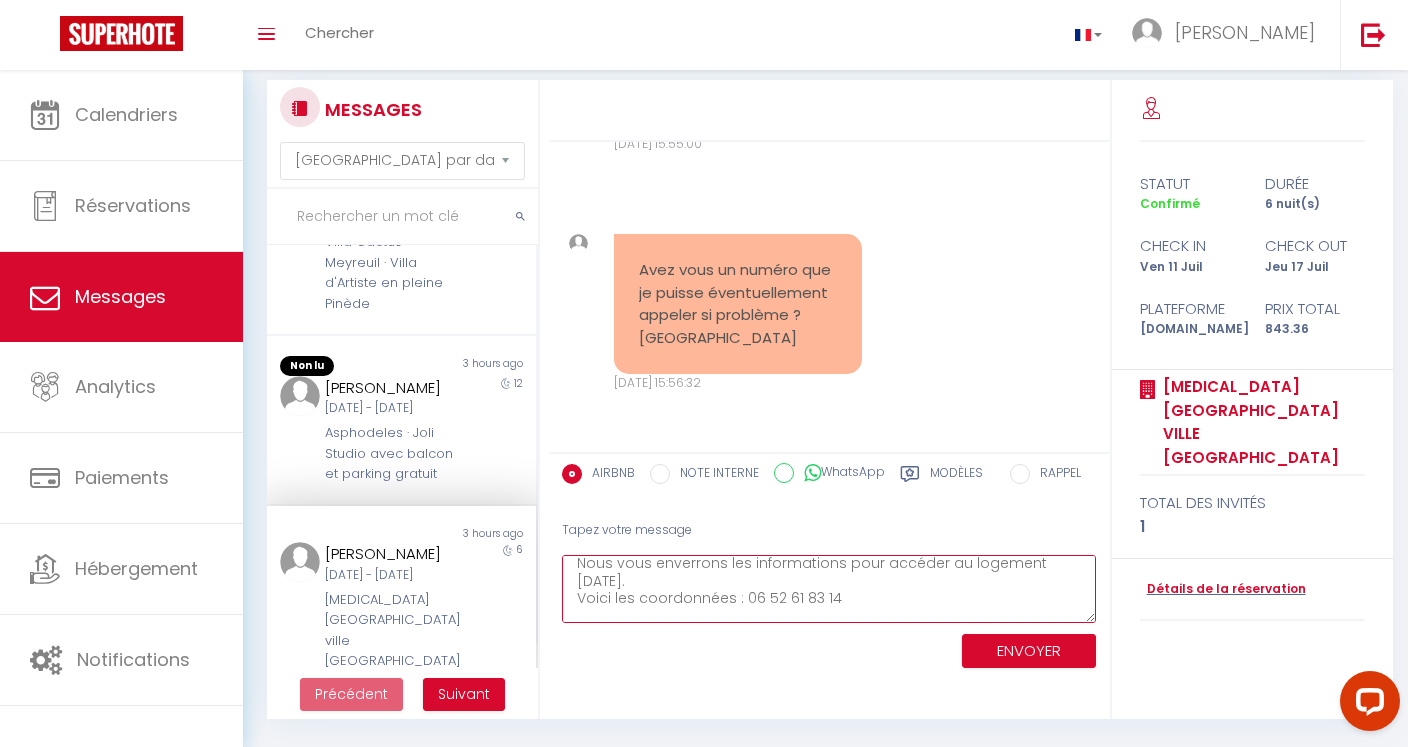 click on "[PERSON_NAME],
Je vous remercie pour ces informations.
Nous vous enverrons les informations pour accéder au logement [DATE].
Voici les coordonnées : 06 52 61 83 14
Je vous souhaite un bon séjour à [GEOGRAPHIC_DATA] !
[PERSON_NAME]" at bounding box center (829, 589) 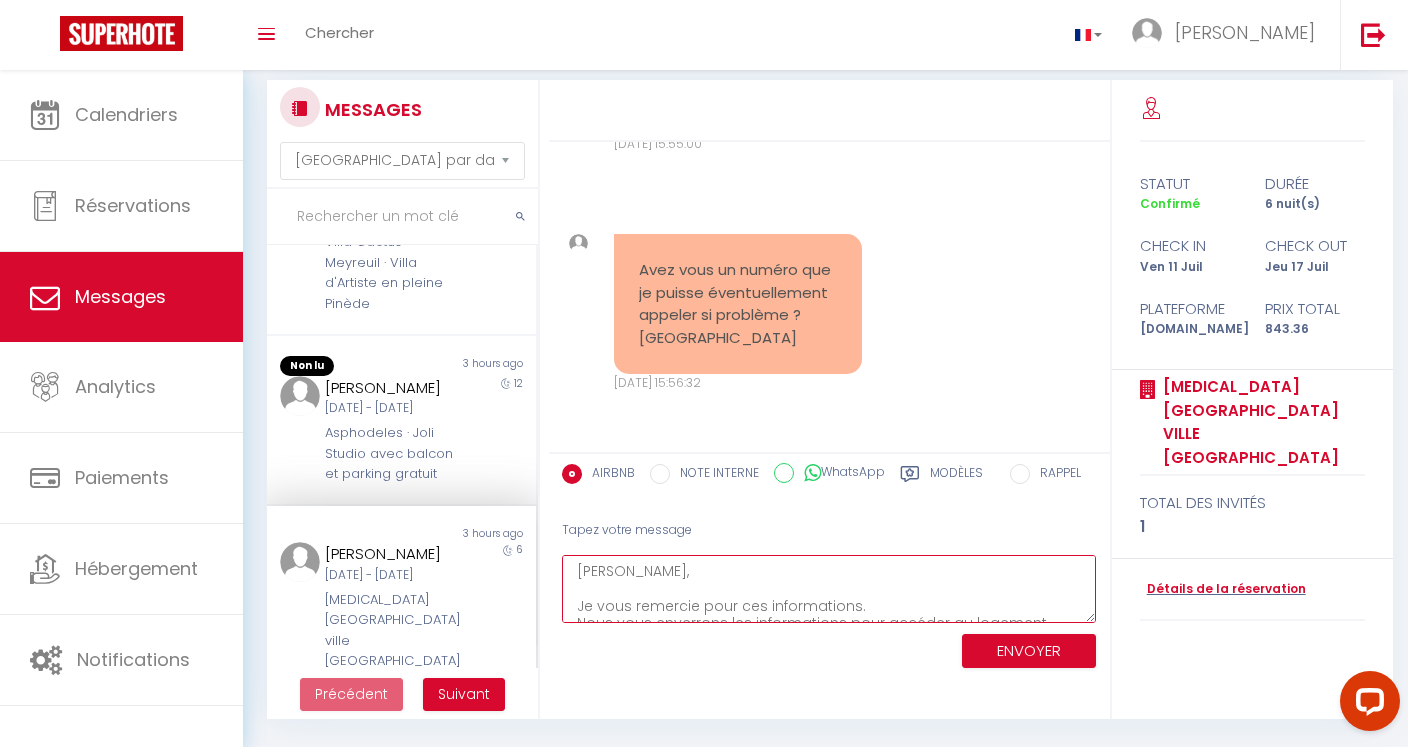 scroll, scrollTop: 0, scrollLeft: 0, axis: both 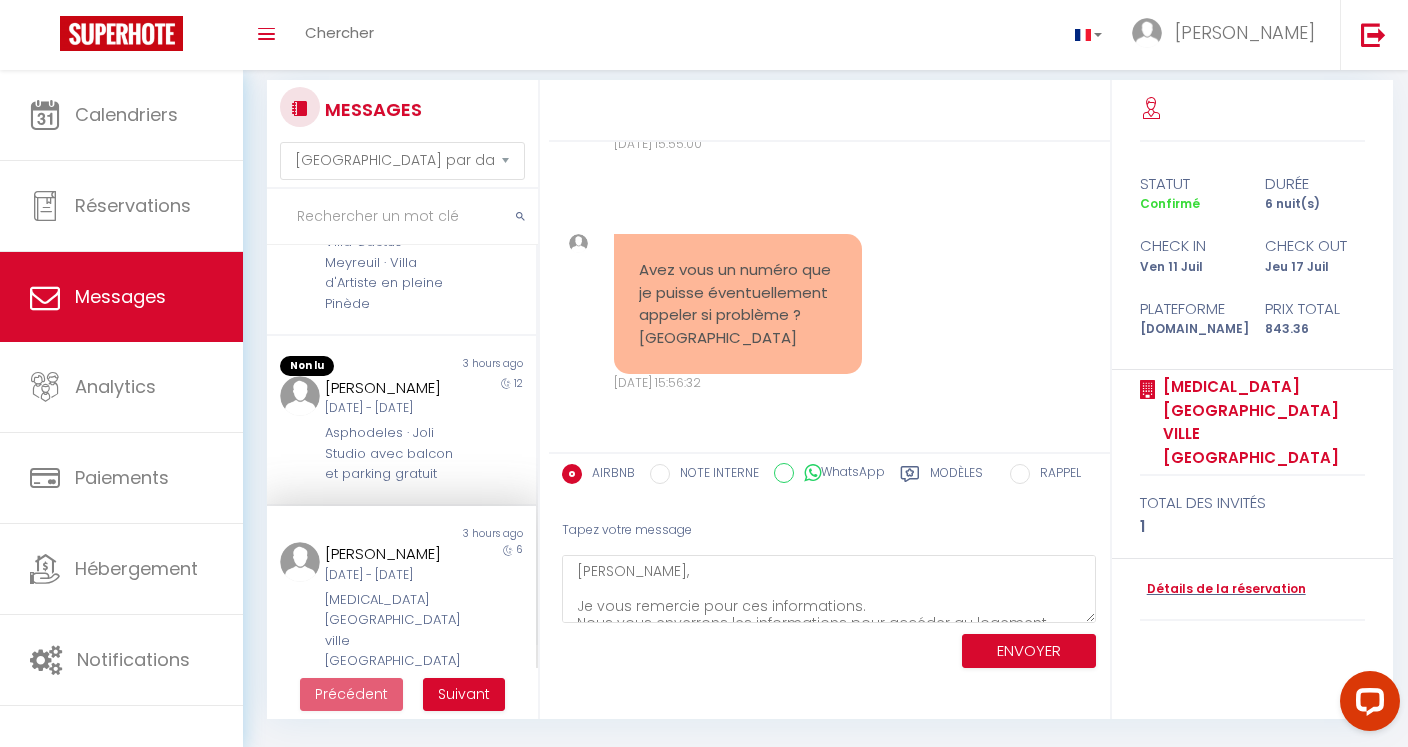 click on "ENVOYER" at bounding box center [1029, 651] 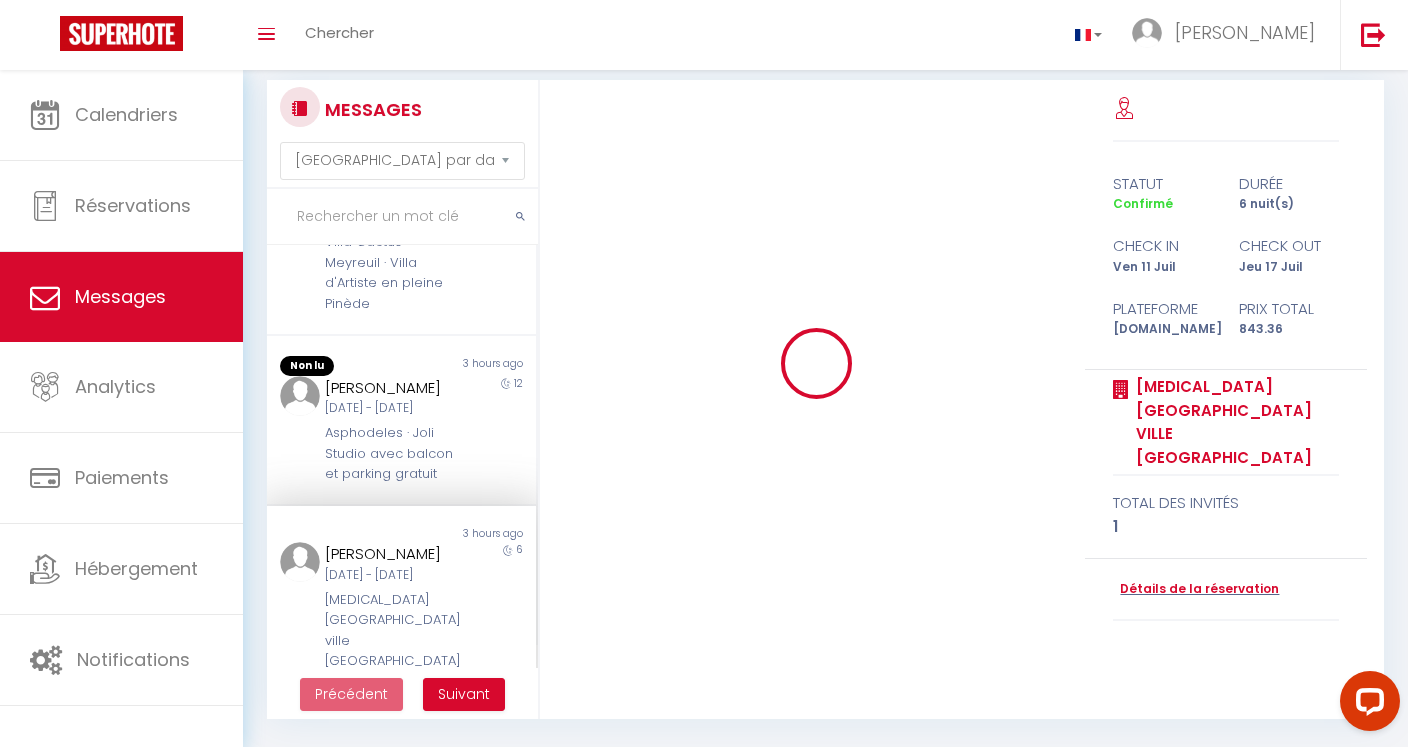 type 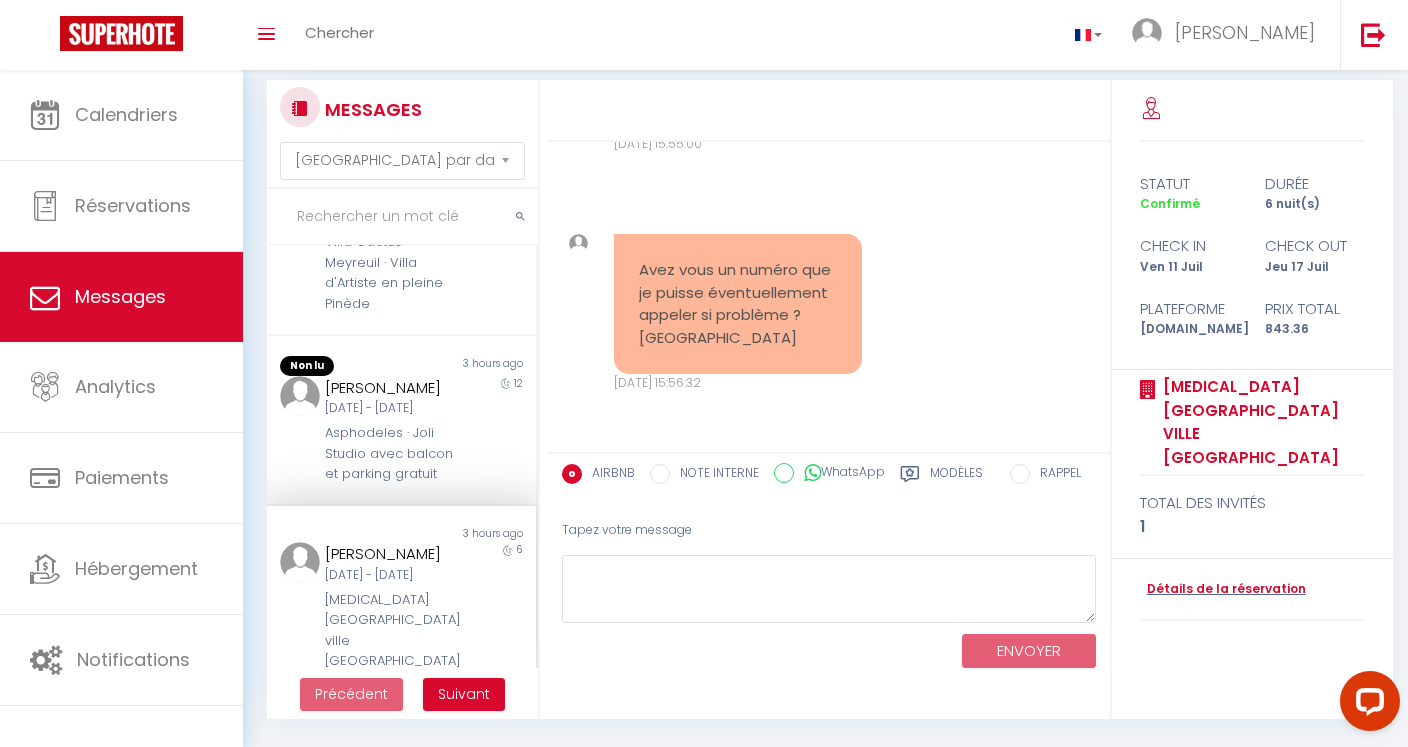 scroll, scrollTop: 4202, scrollLeft: 0, axis: vertical 